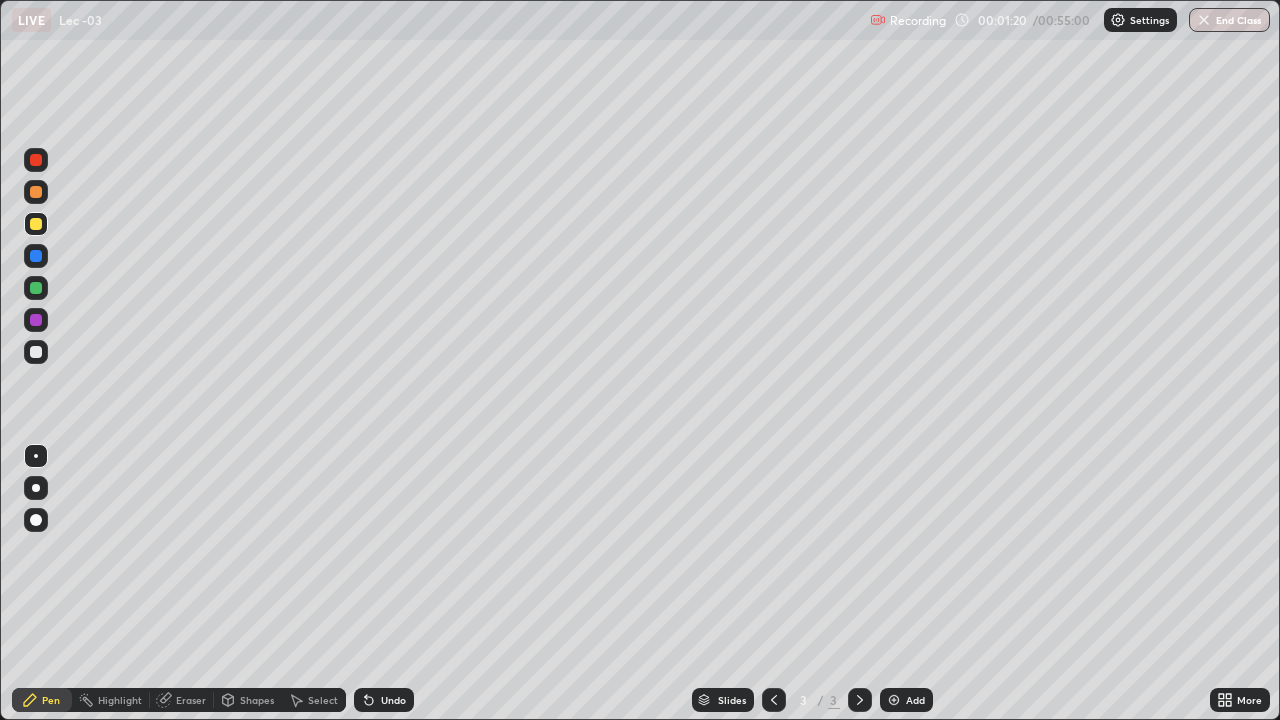 scroll, scrollTop: 0, scrollLeft: 0, axis: both 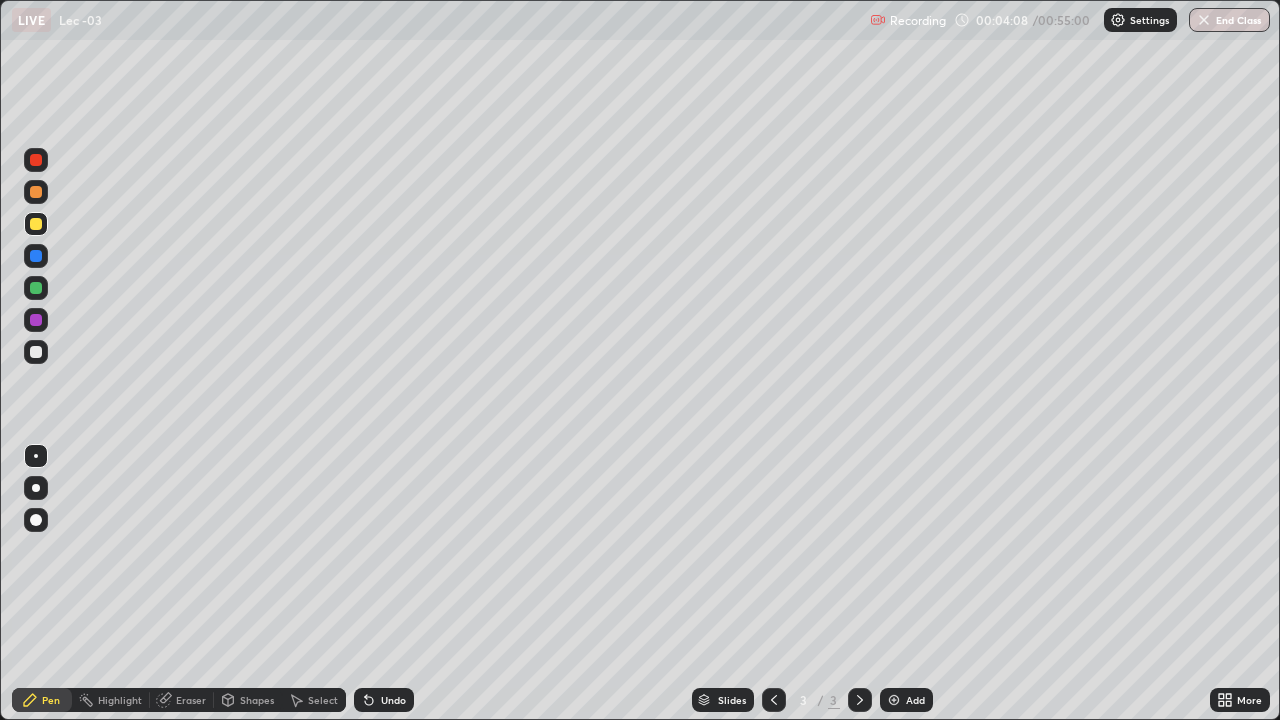 click on "Add" at bounding box center [906, 700] 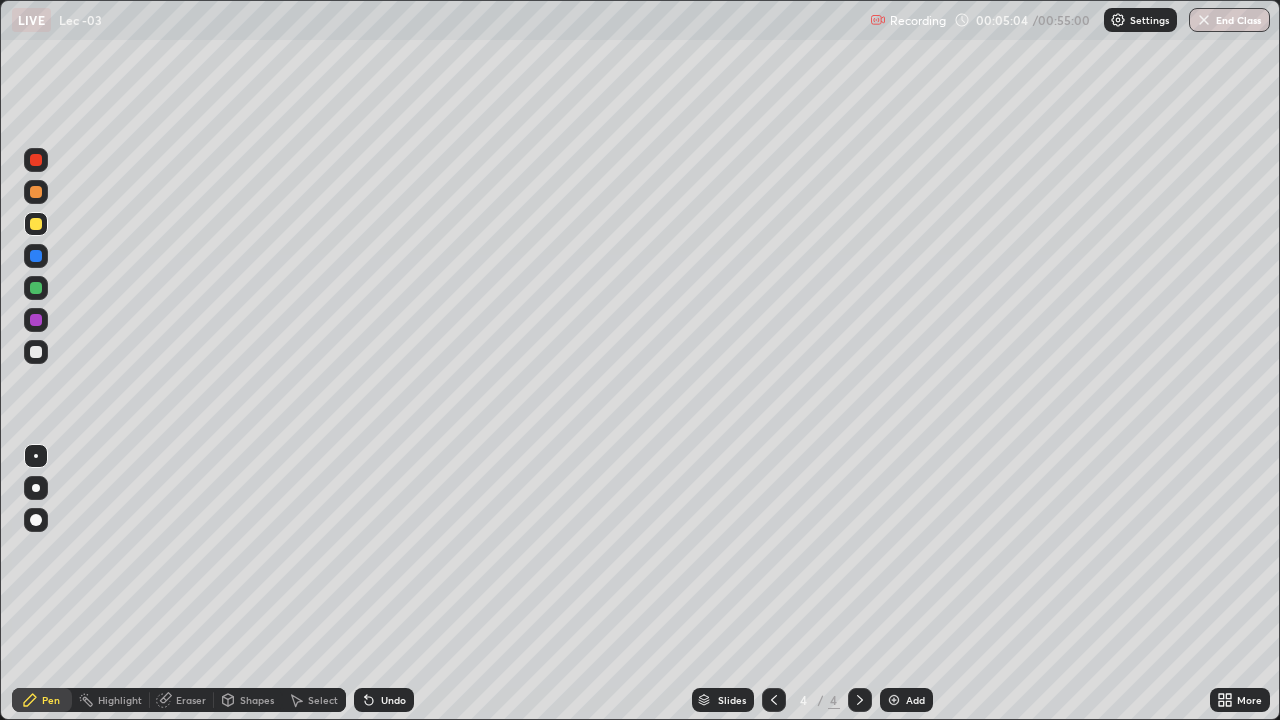 click at bounding box center (36, 352) 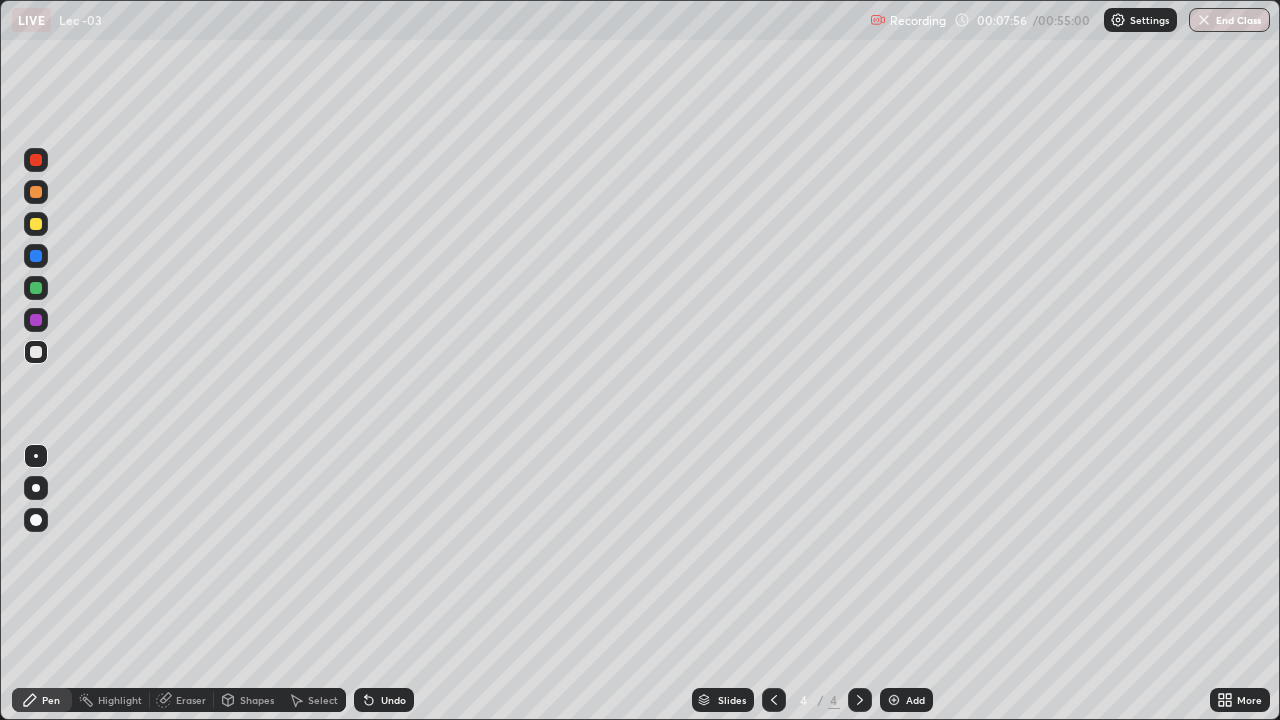 click on "Add" at bounding box center (915, 700) 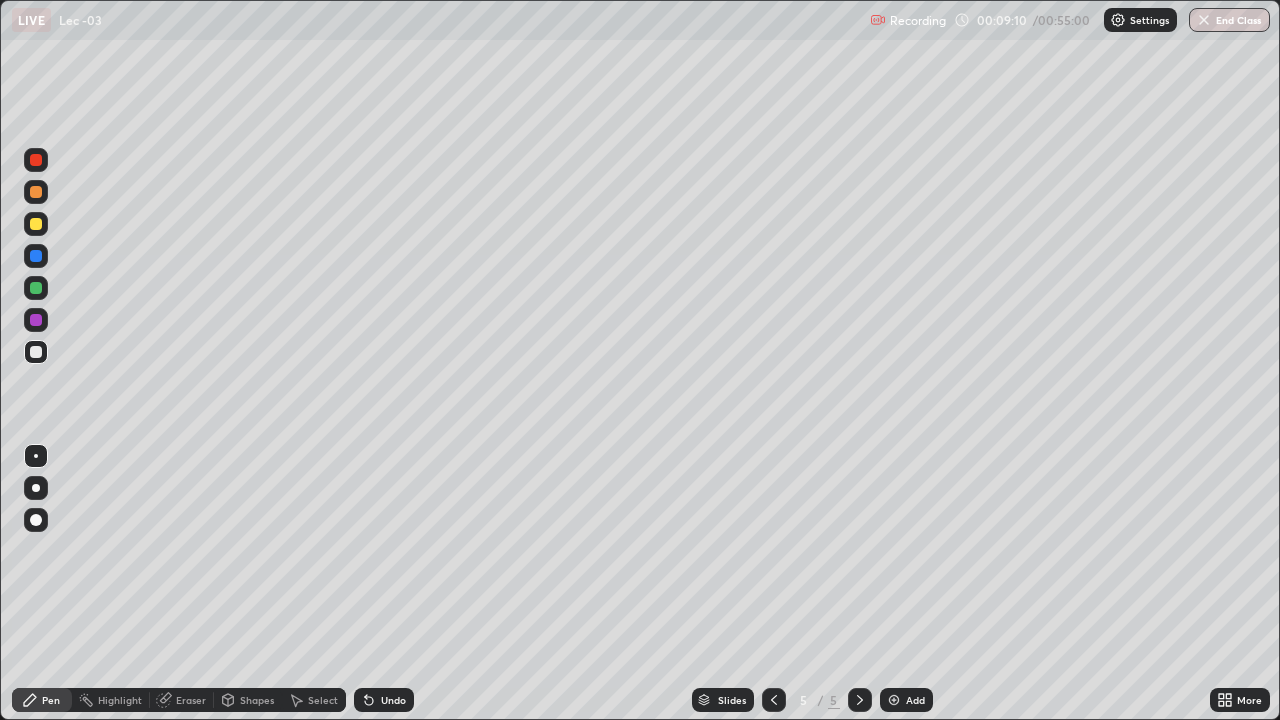 click at bounding box center (36, 224) 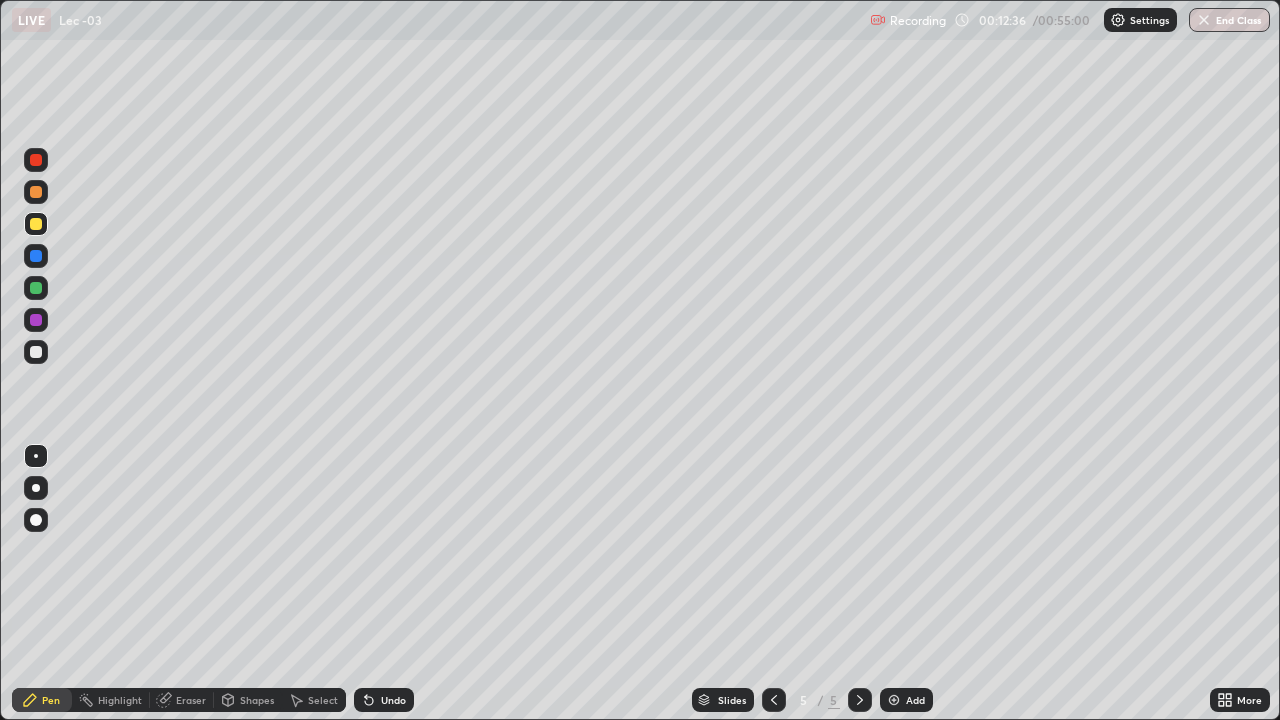 click at bounding box center (894, 700) 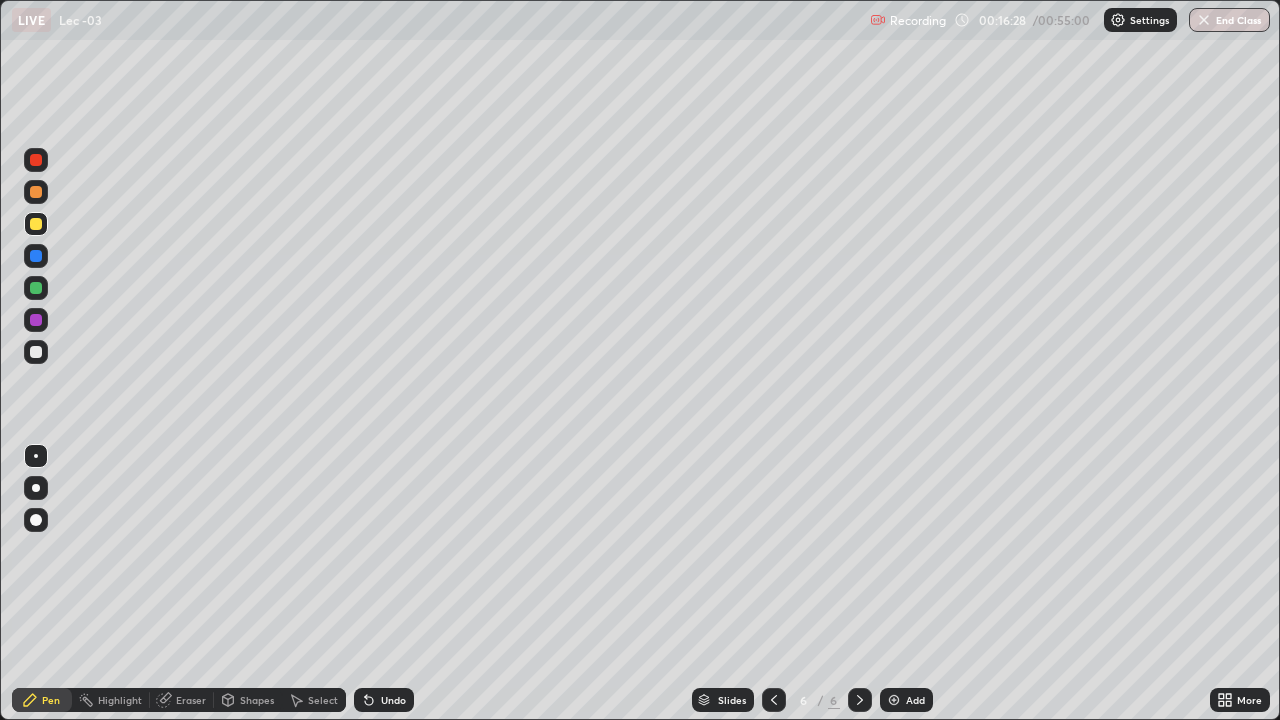 click at bounding box center [36, 352] 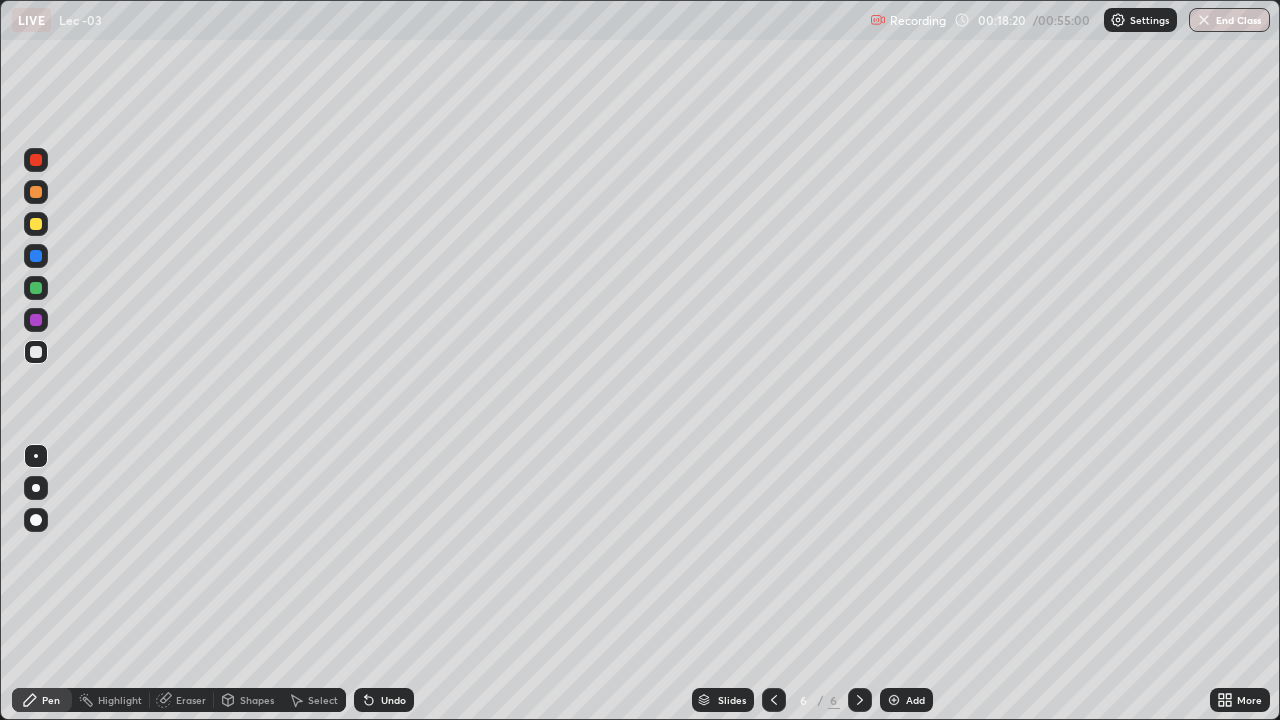 click at bounding box center [894, 700] 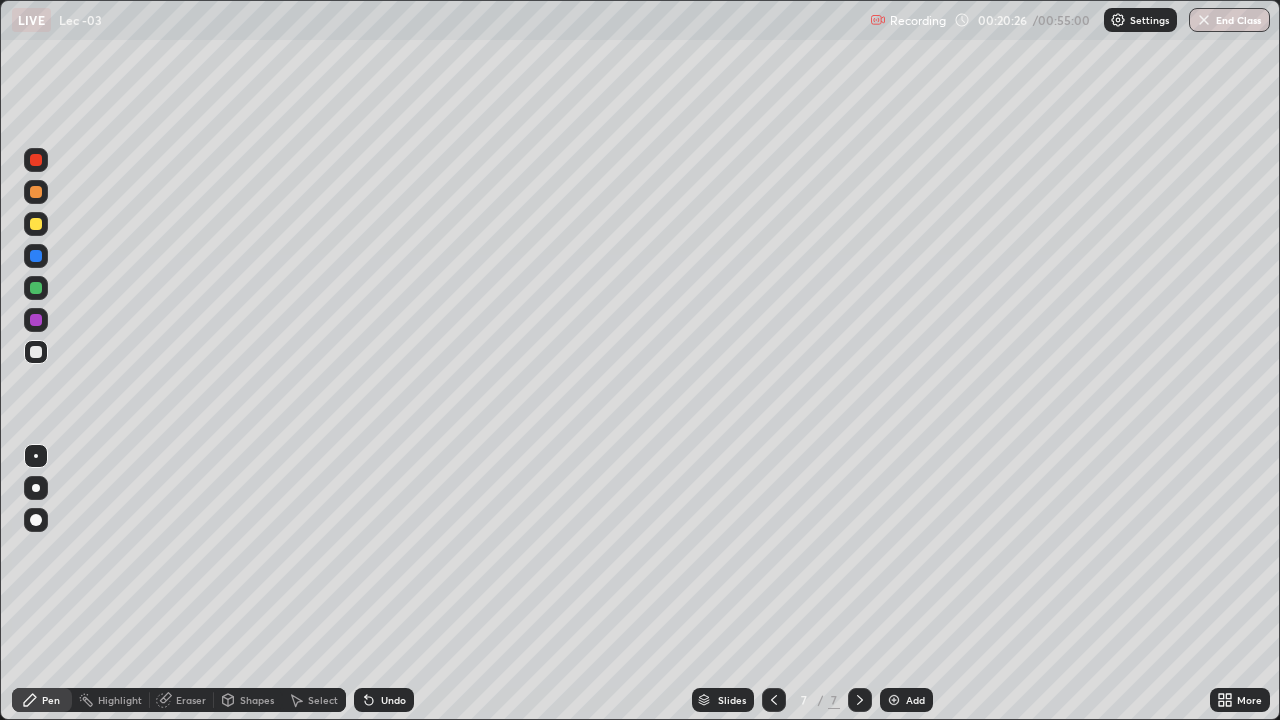 click 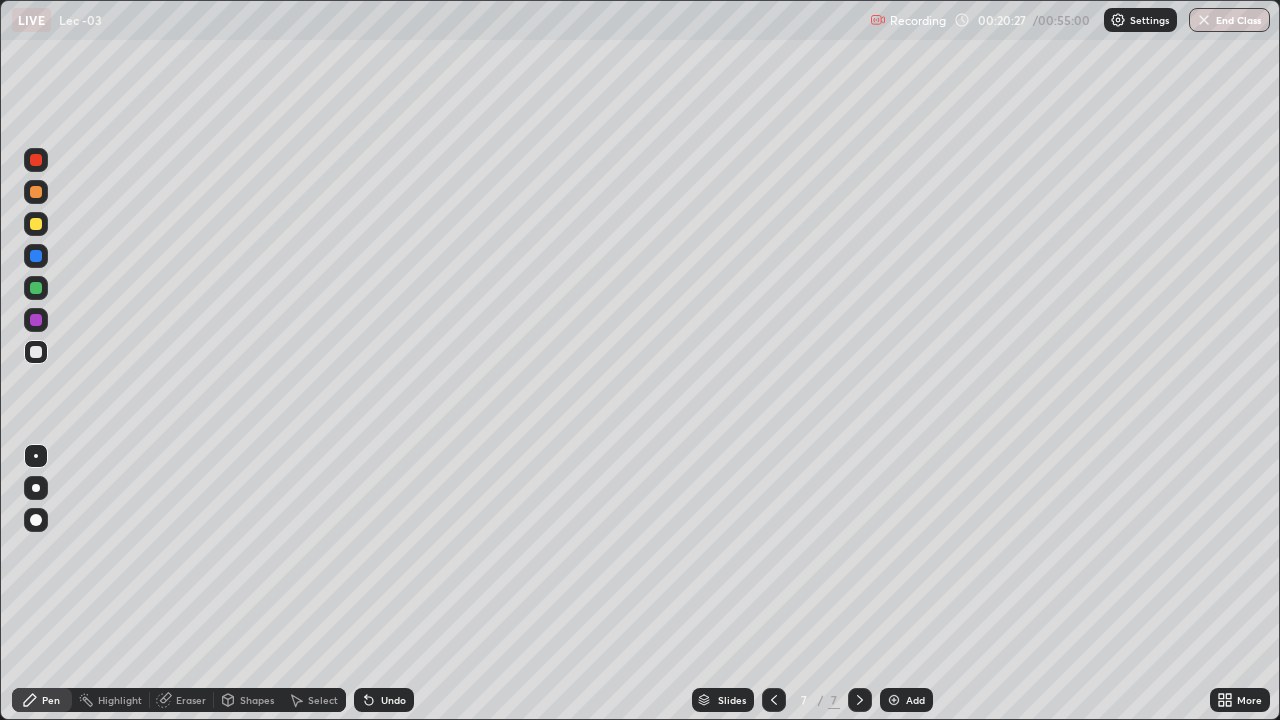 click 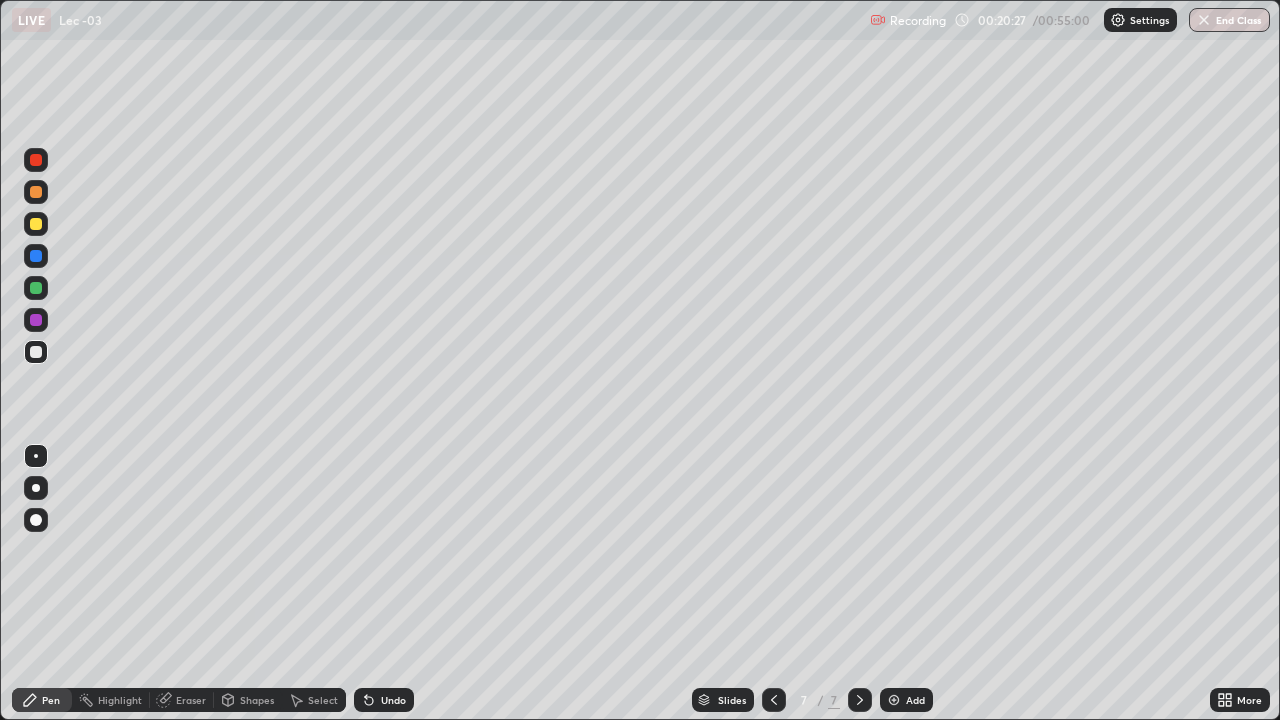click 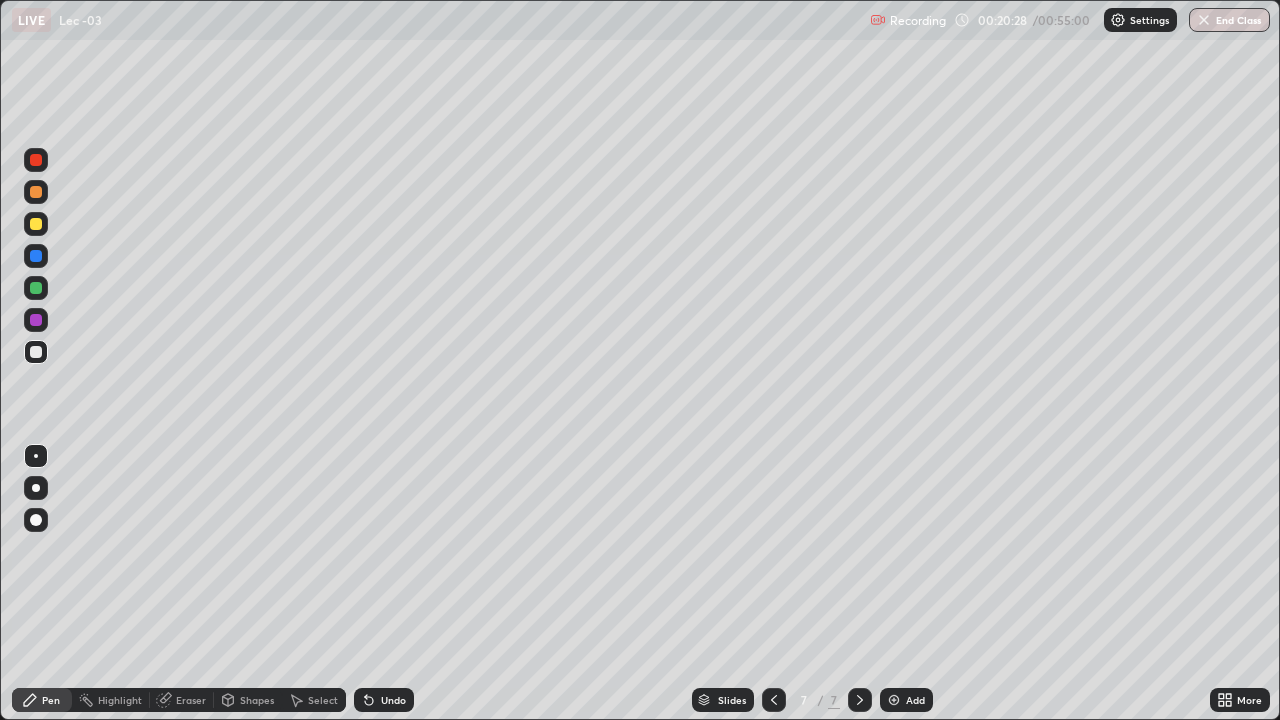 click 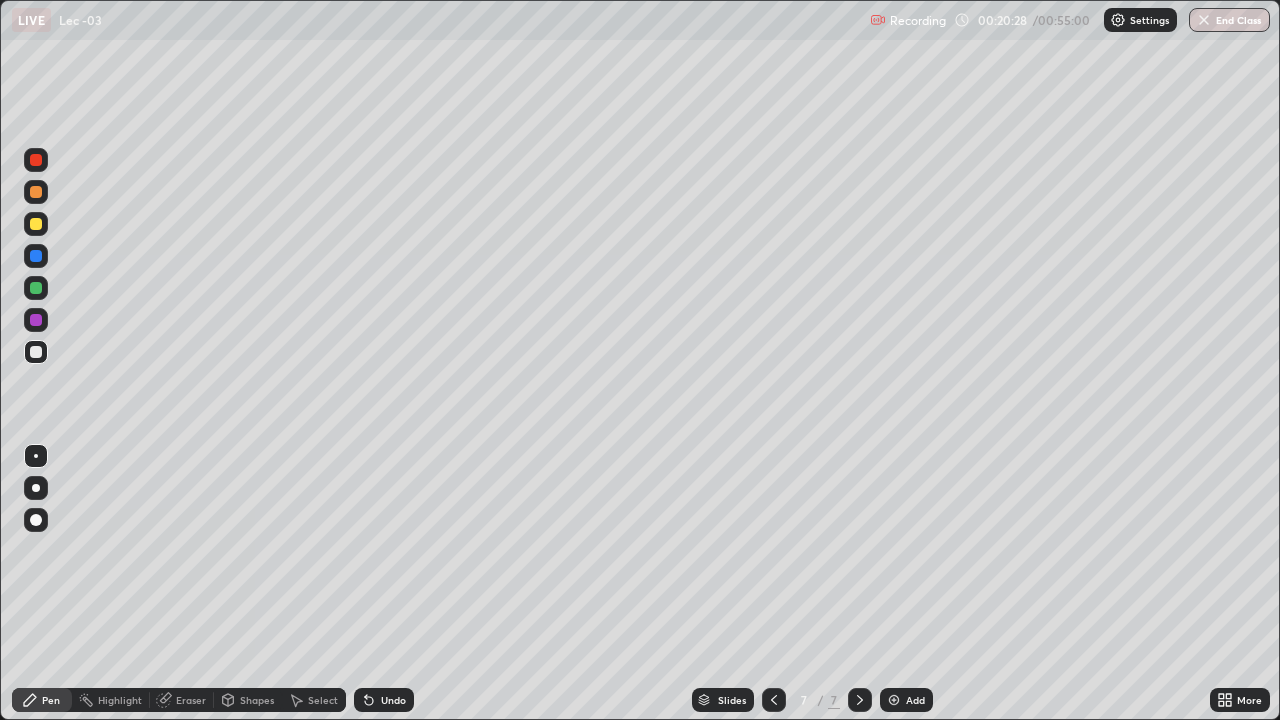 click 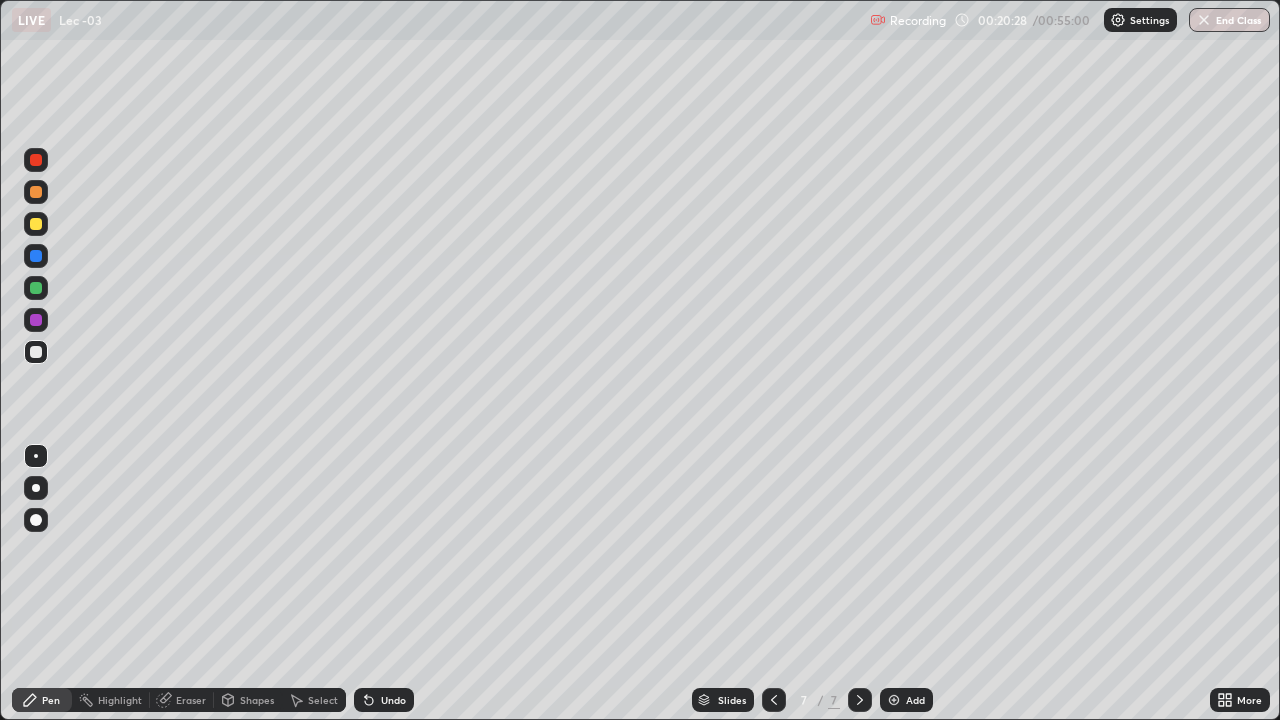 click 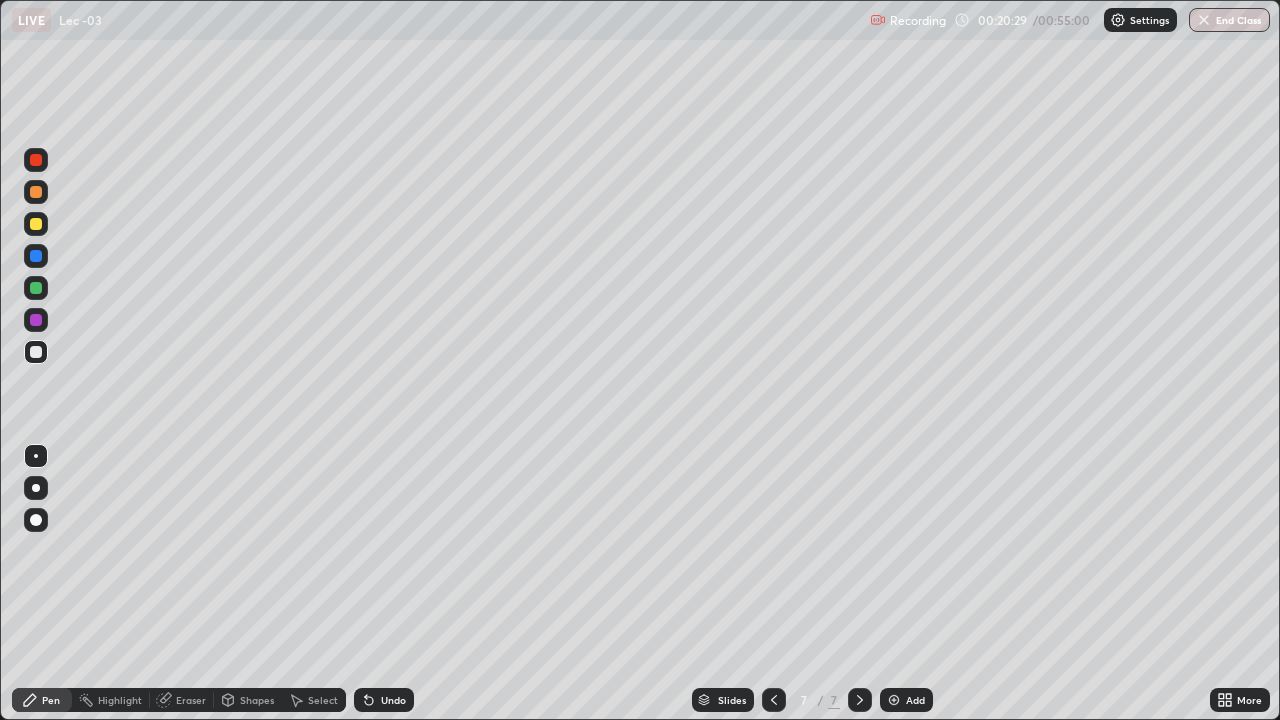 click 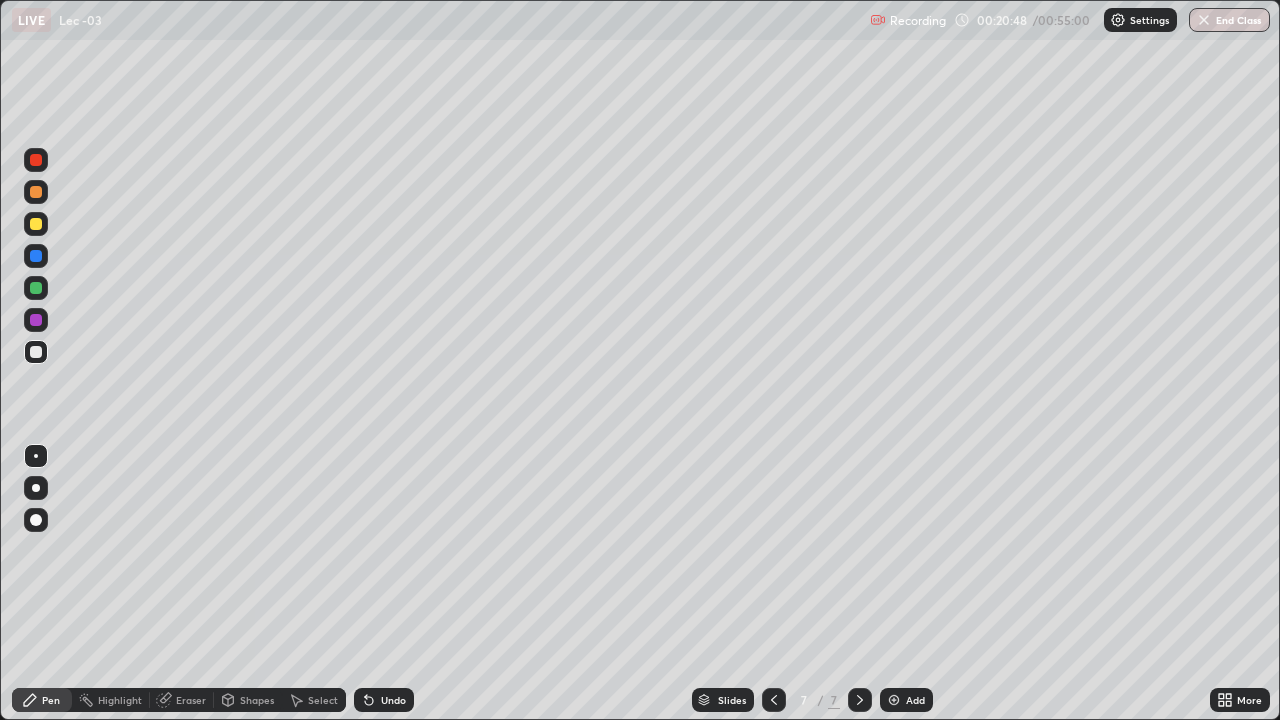 click on "Undo" at bounding box center [393, 700] 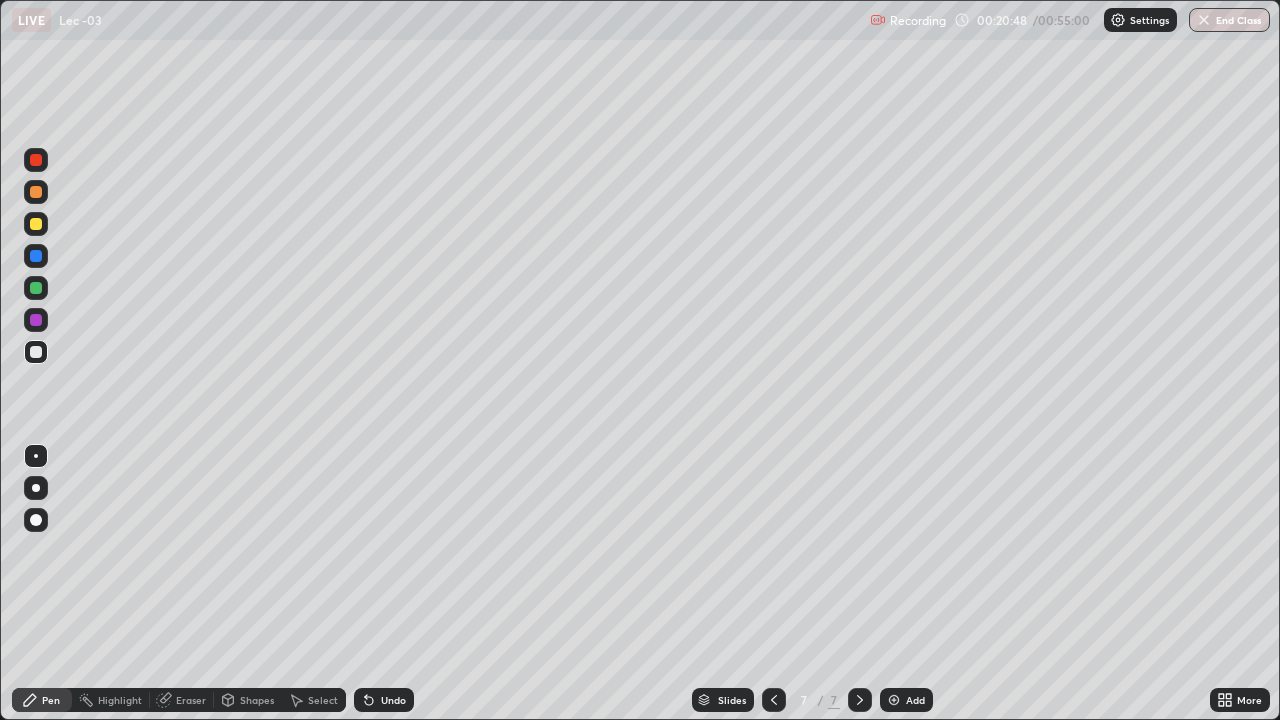 click on "Undo" at bounding box center (384, 700) 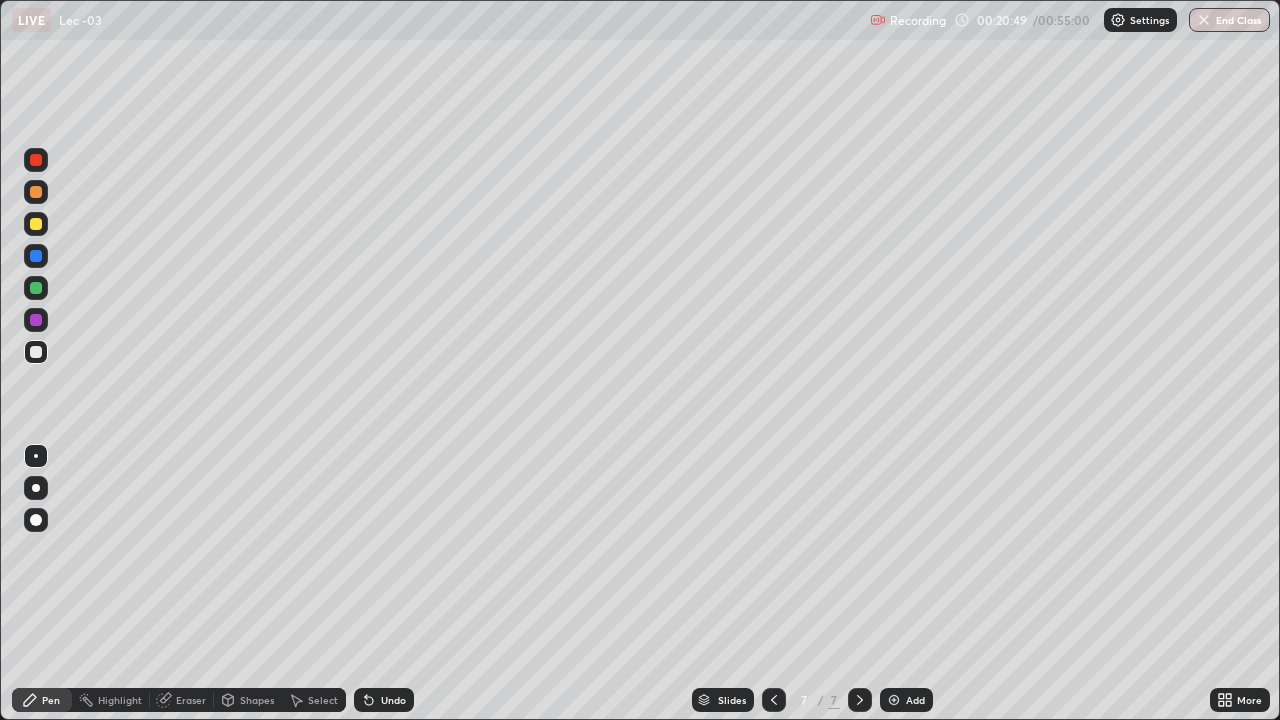click 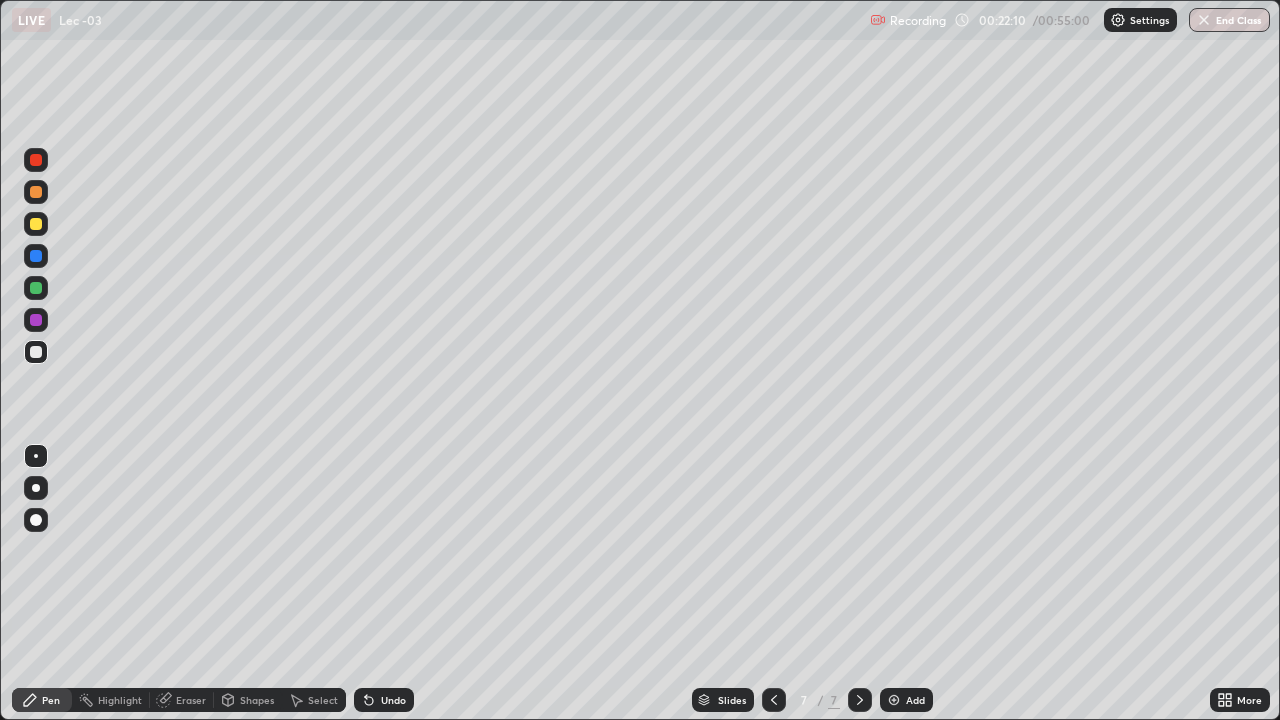 click on "Shapes" at bounding box center (248, 700) 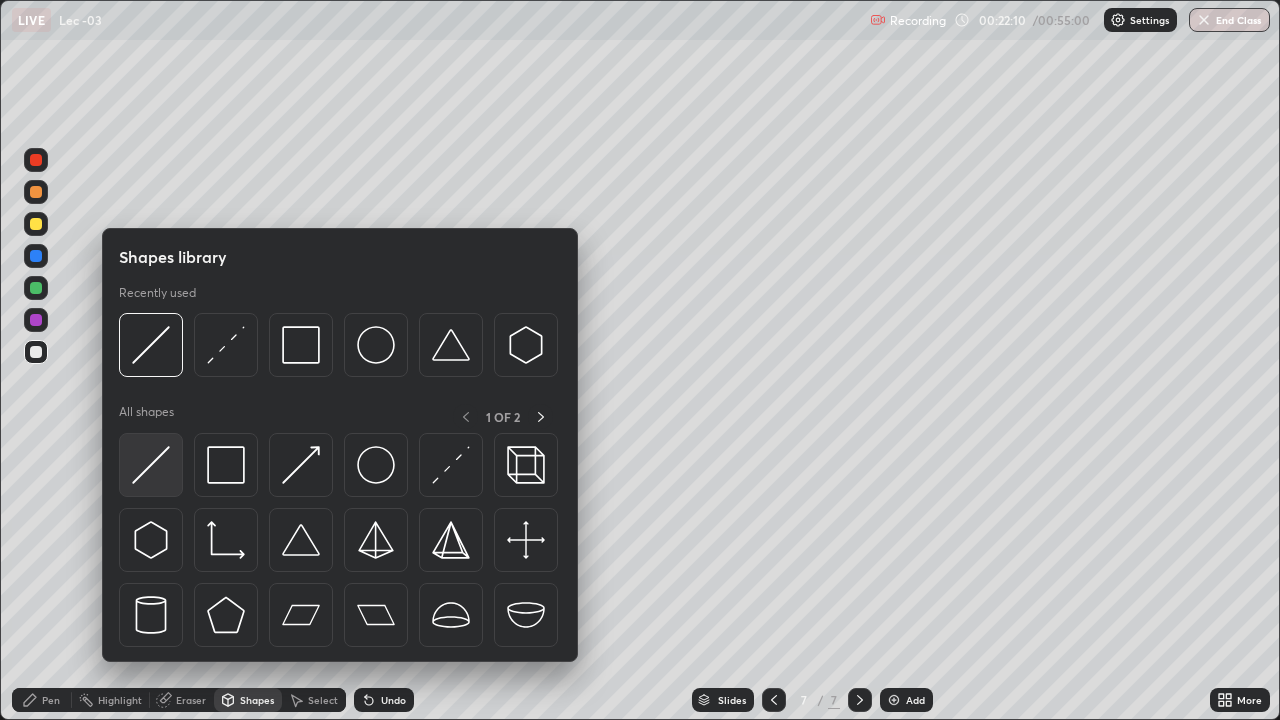 click at bounding box center [151, 465] 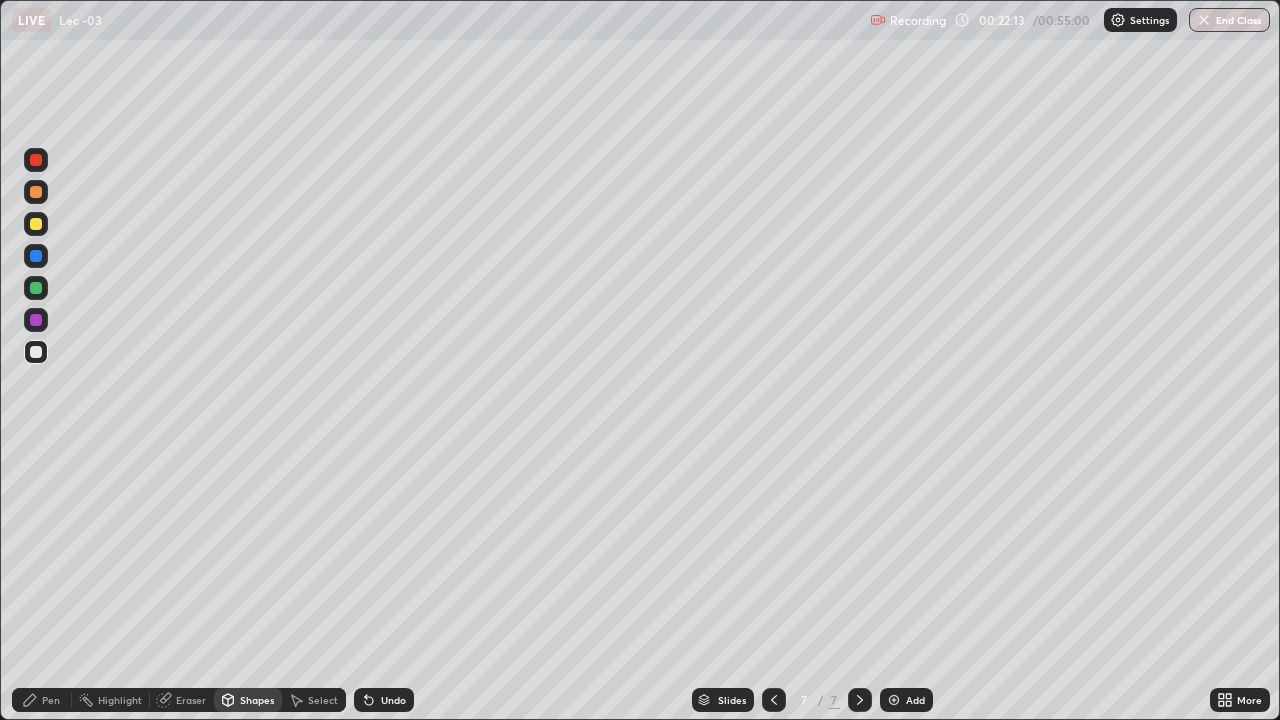 click on "Pen" at bounding box center [51, 700] 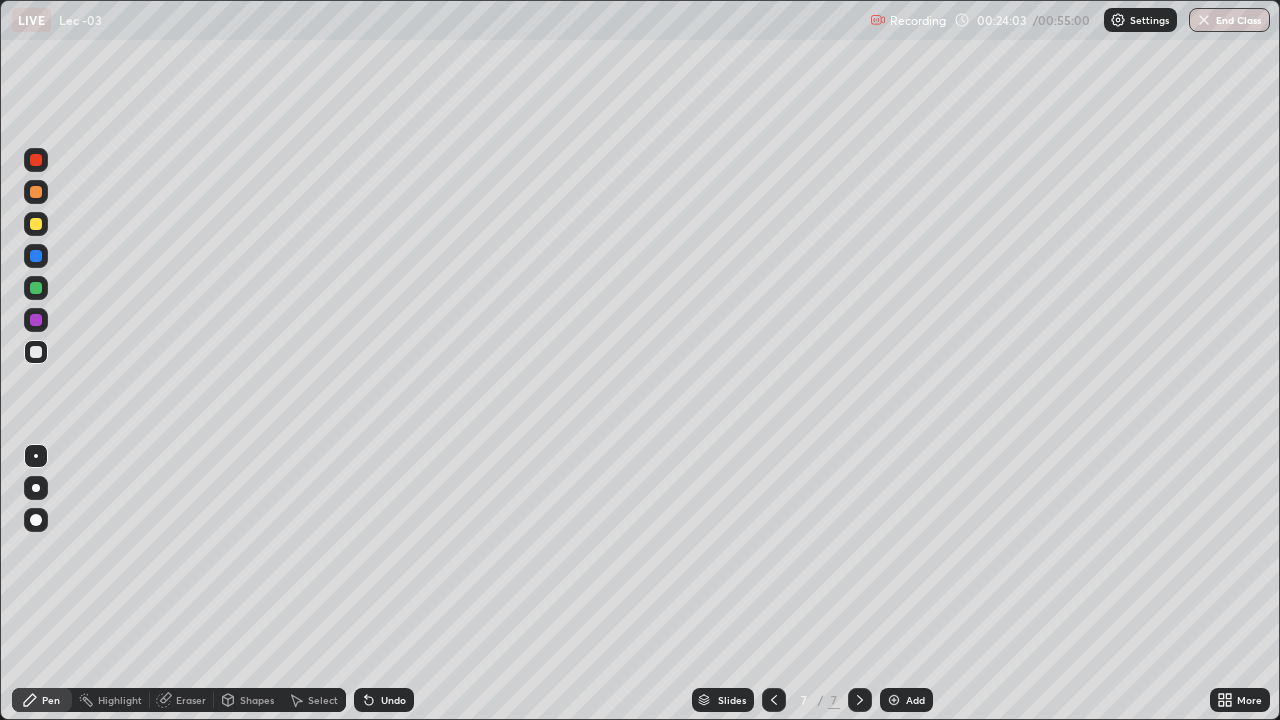 click at bounding box center (894, 700) 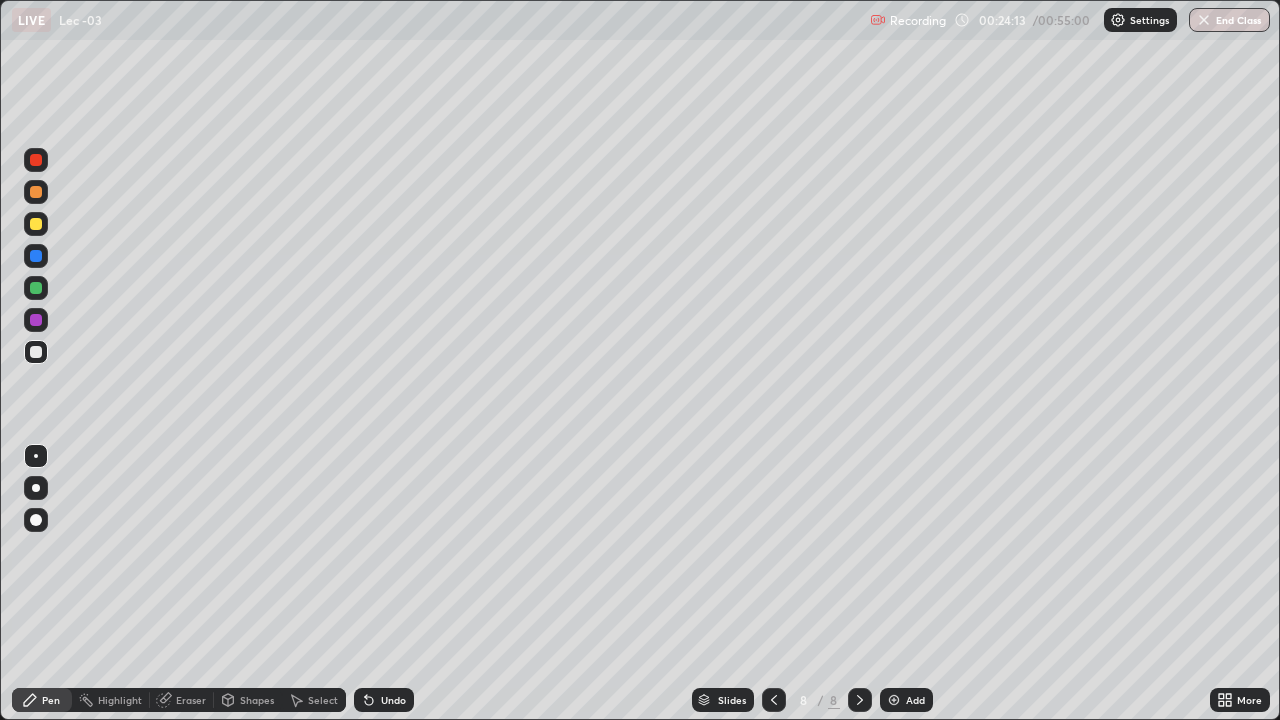 click 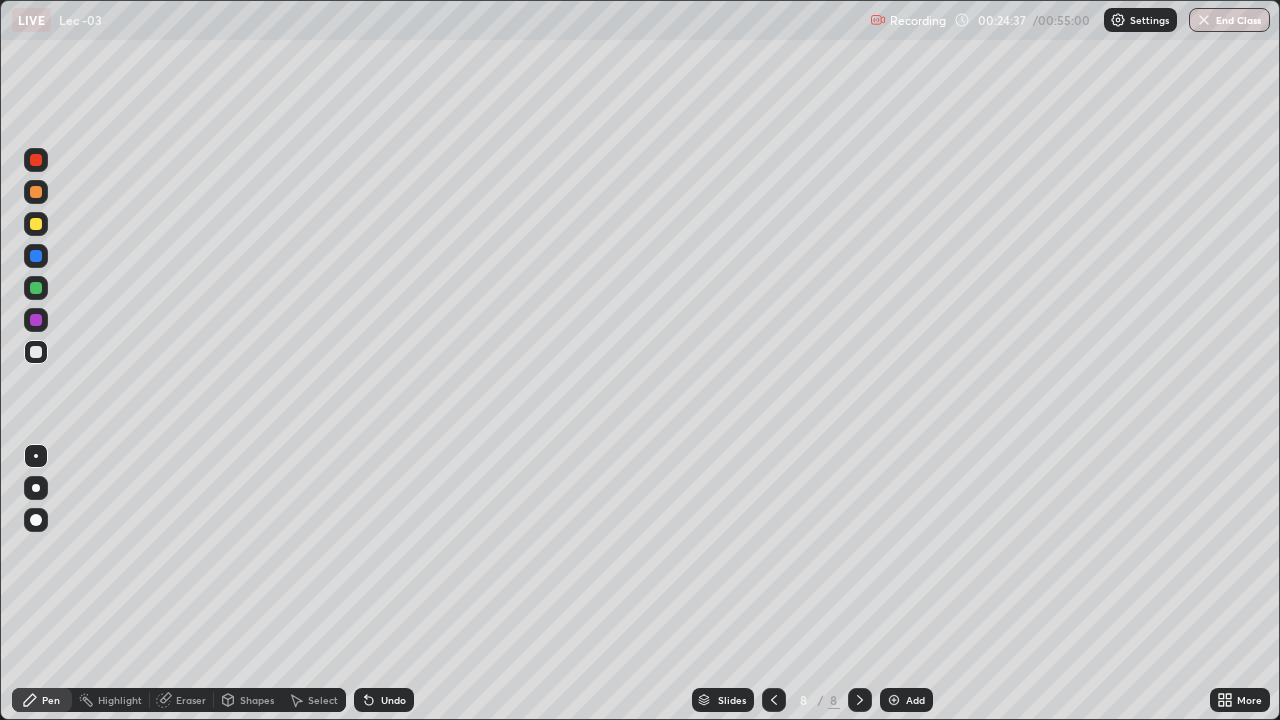 click at bounding box center [36, 224] 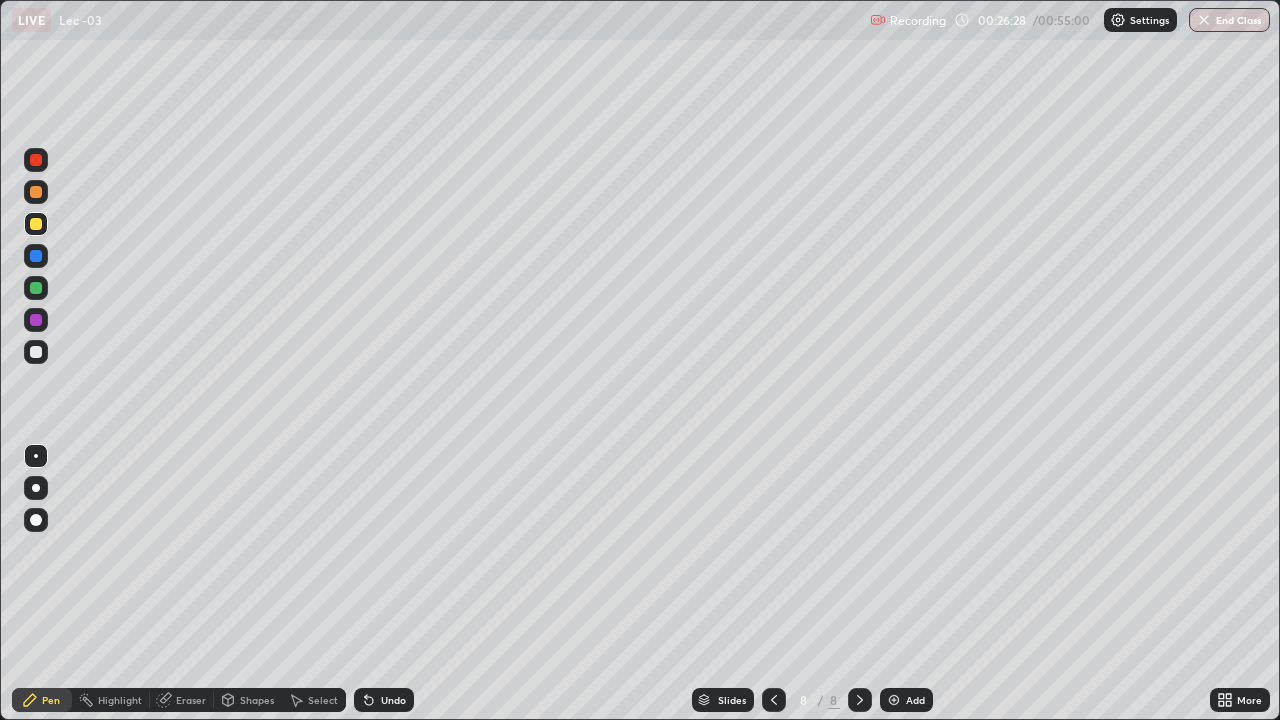 click on "Add" at bounding box center [906, 700] 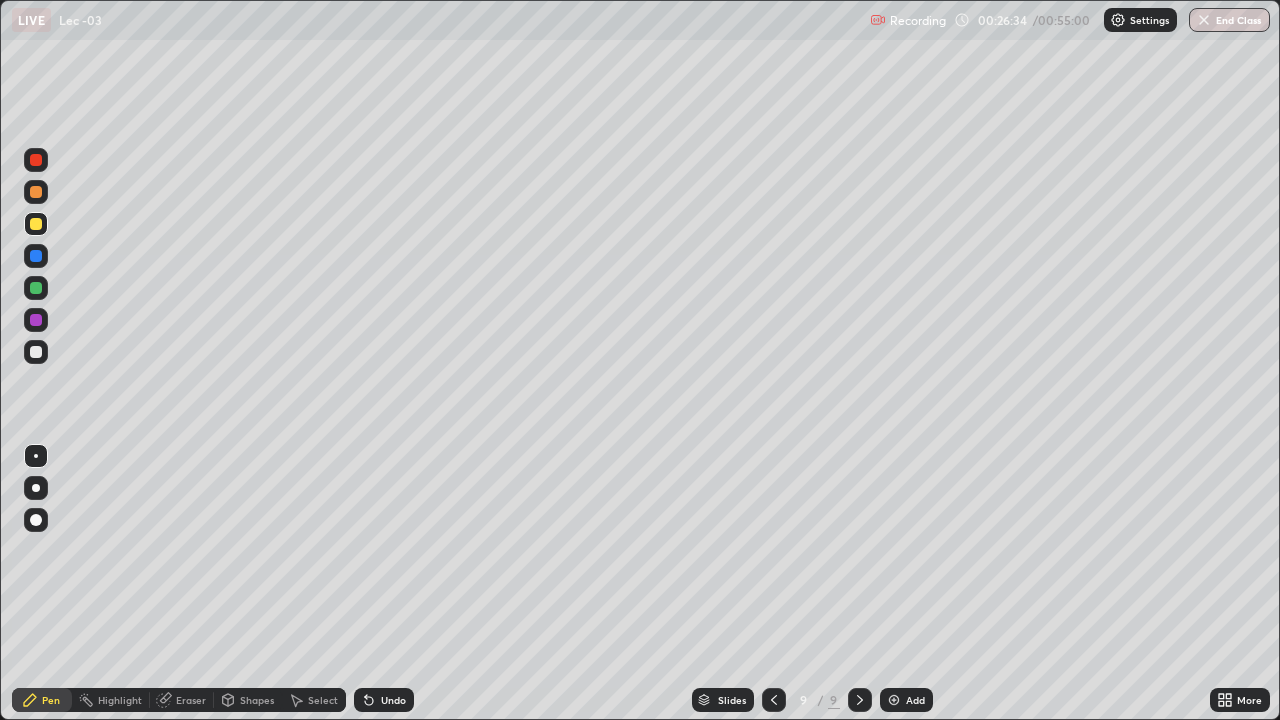 click 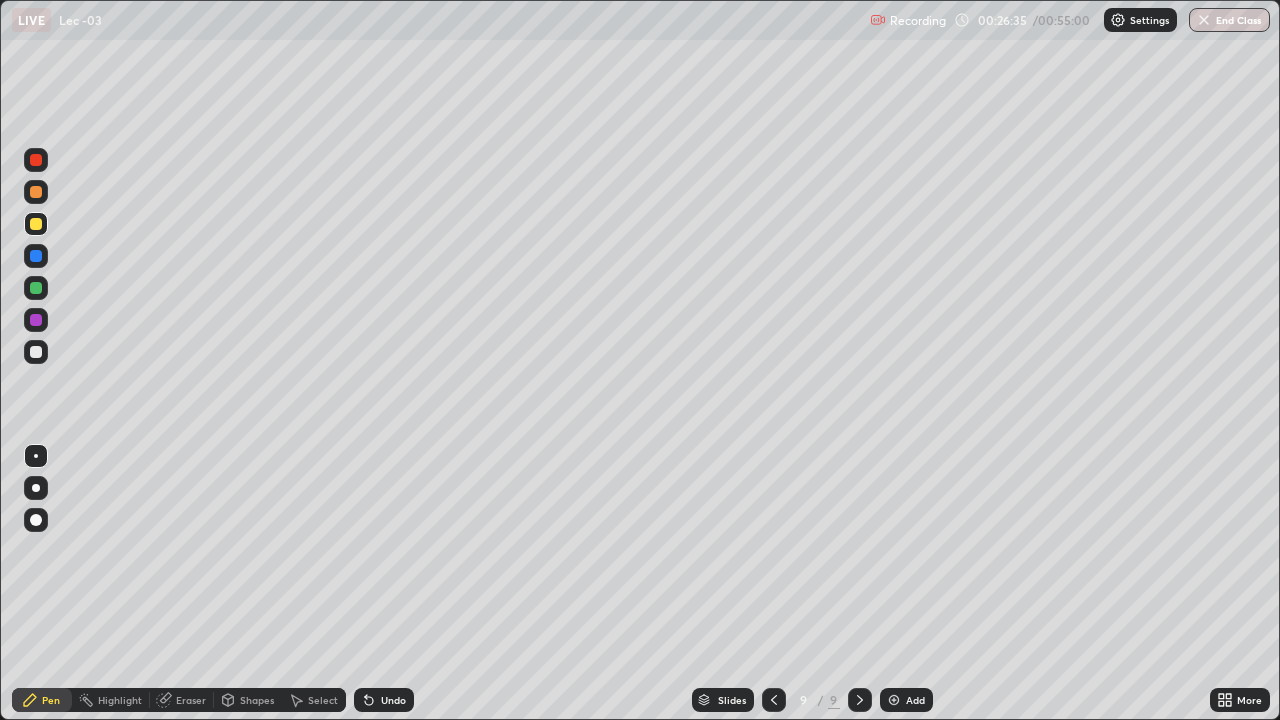 click on "Shapes" at bounding box center [257, 700] 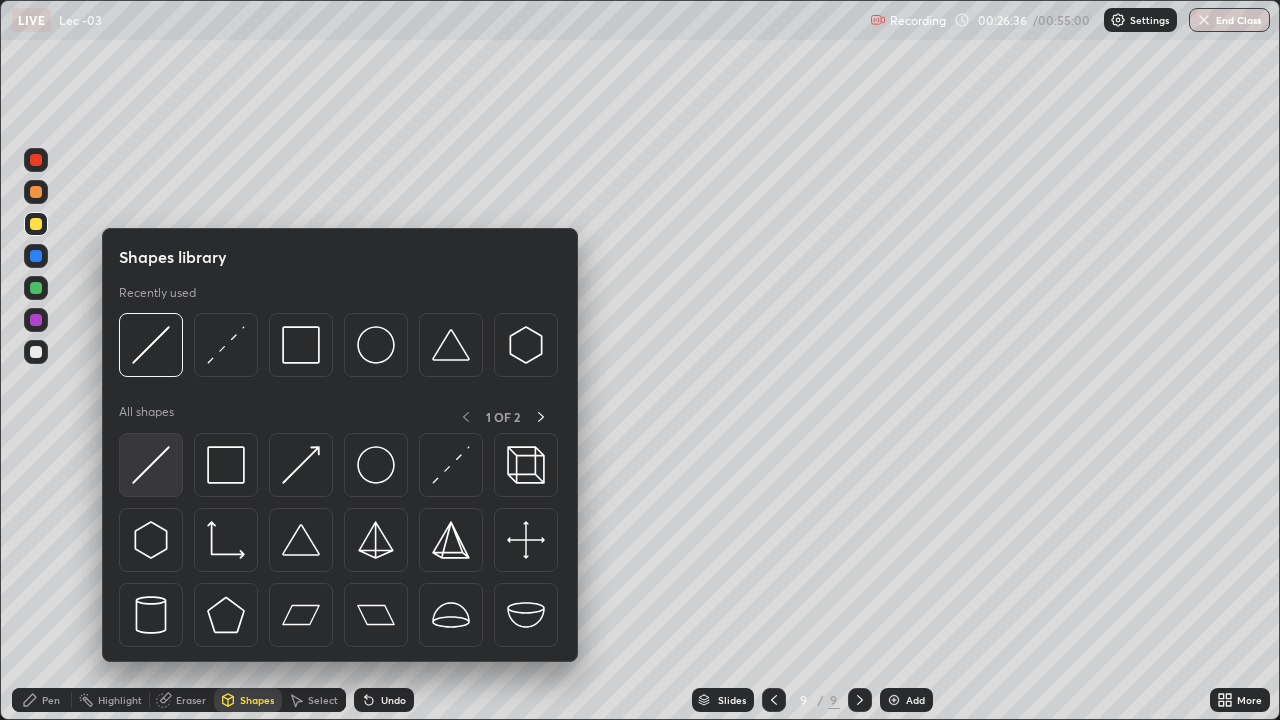click at bounding box center [151, 465] 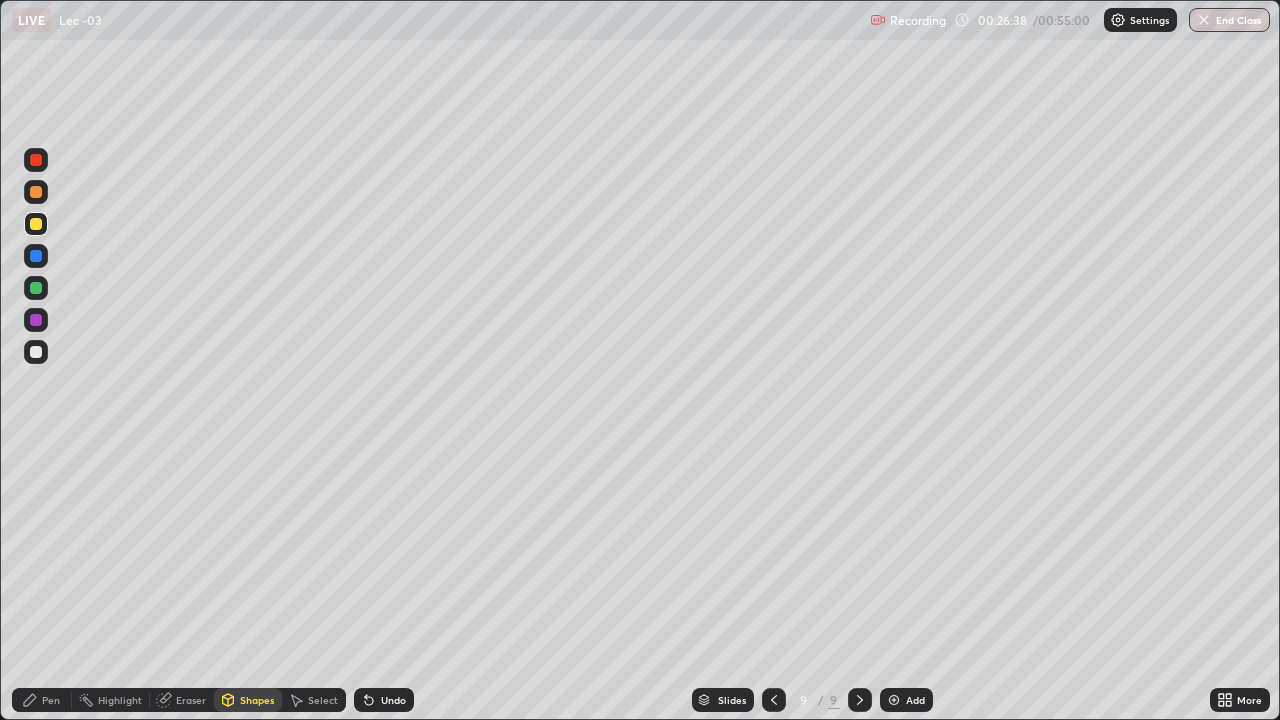 click on "Pen" at bounding box center (51, 700) 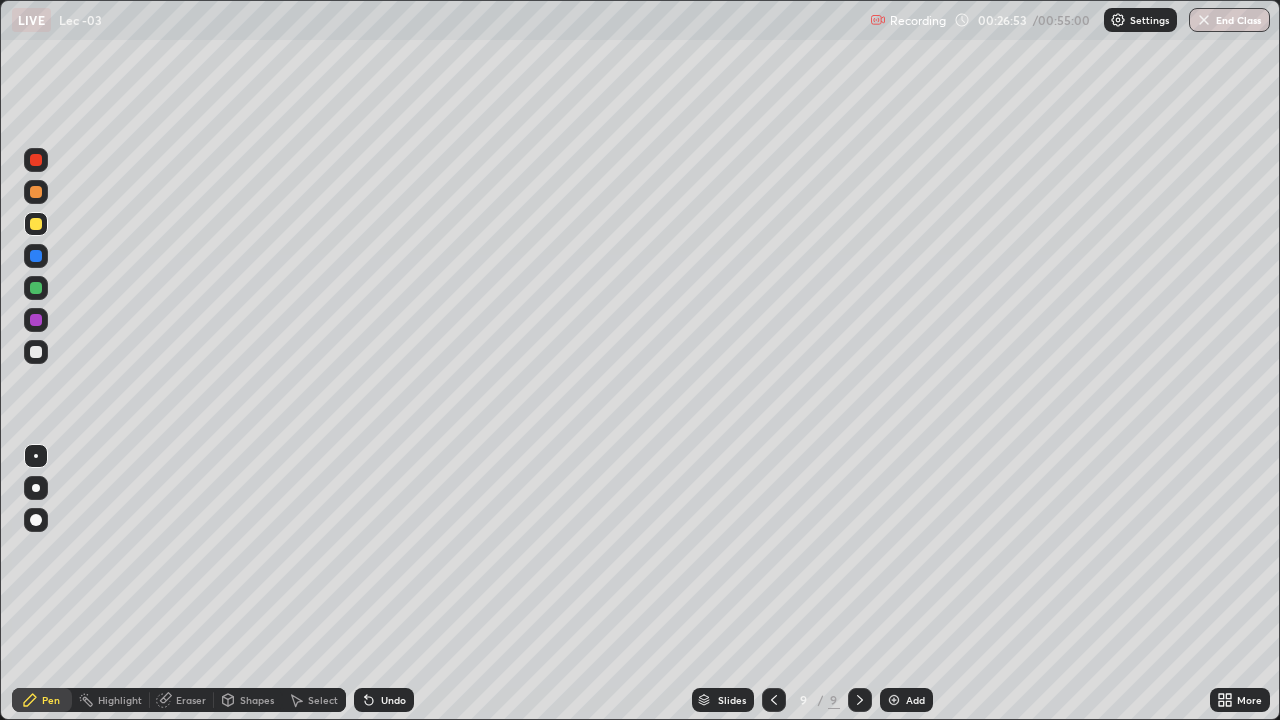 click at bounding box center [36, 352] 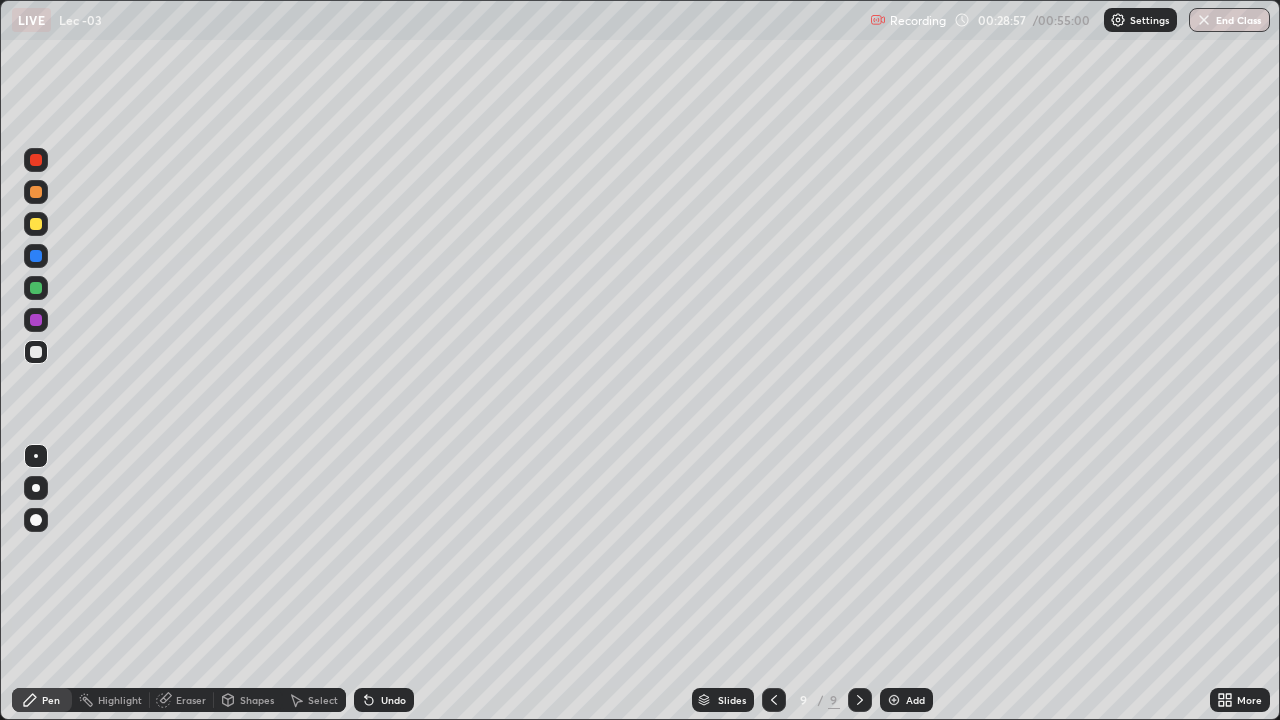 click 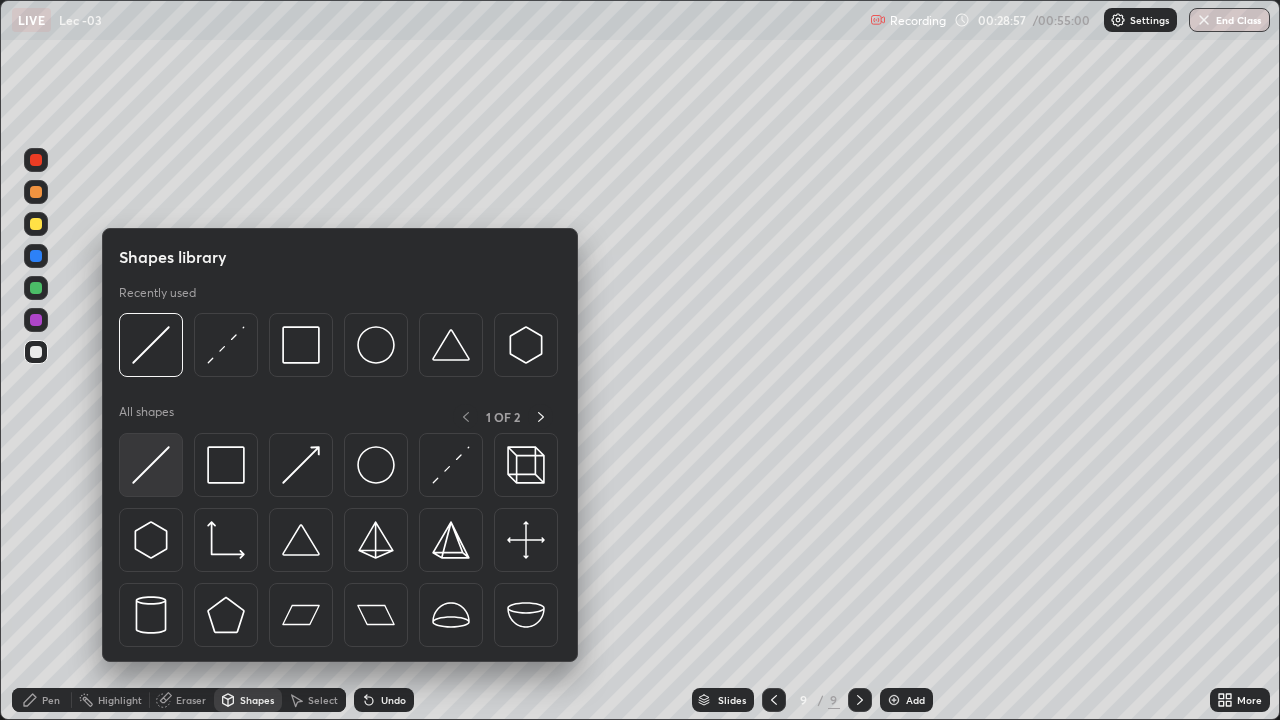click at bounding box center [151, 465] 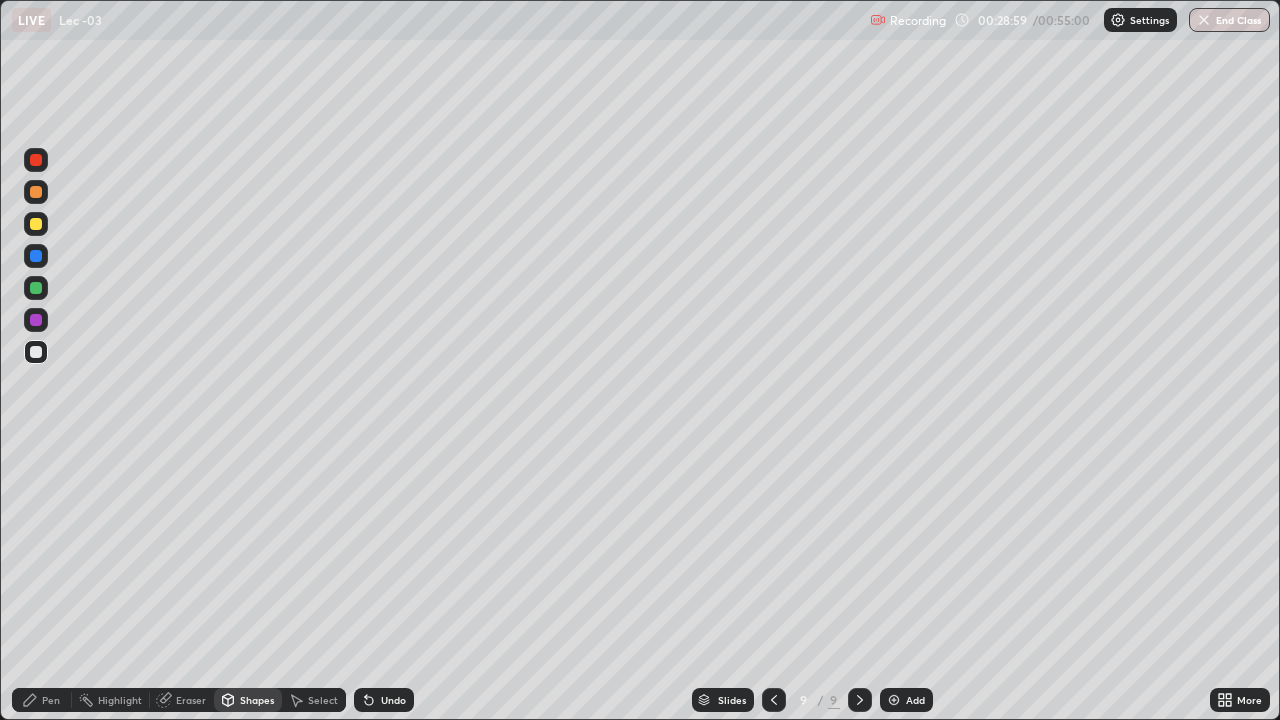 click on "Pen" at bounding box center [51, 700] 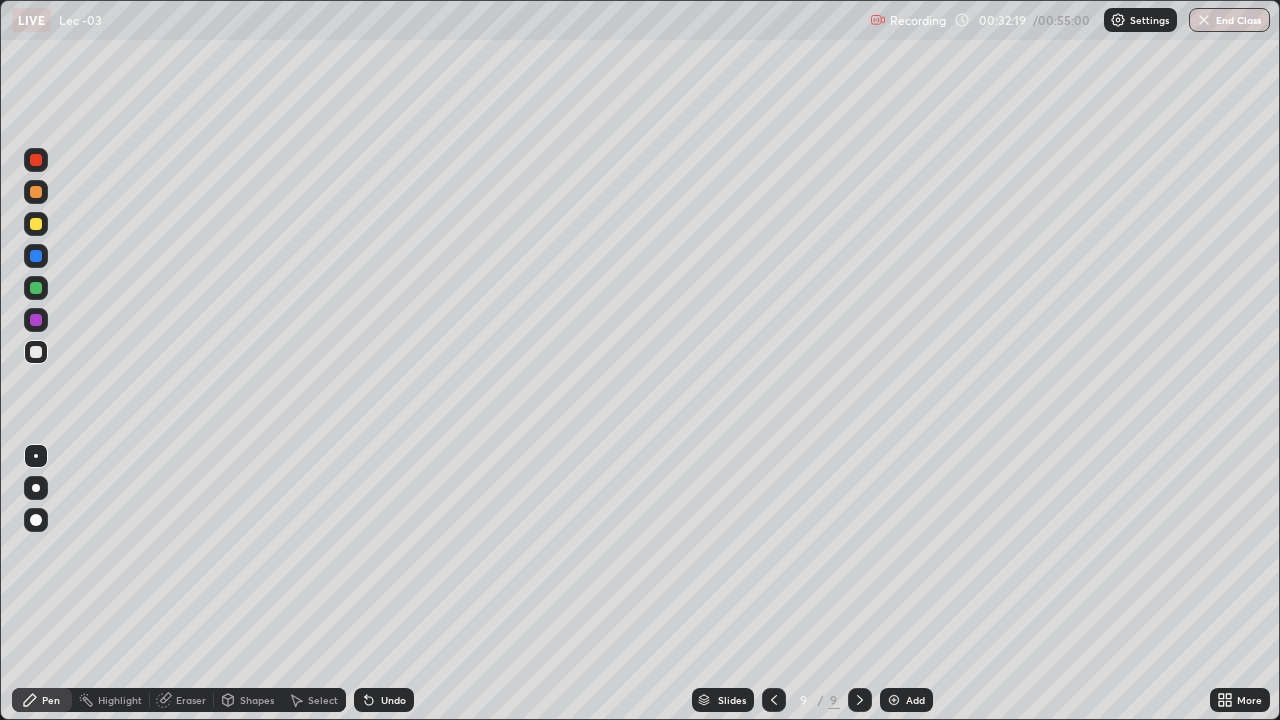 click on "Undo" at bounding box center [393, 700] 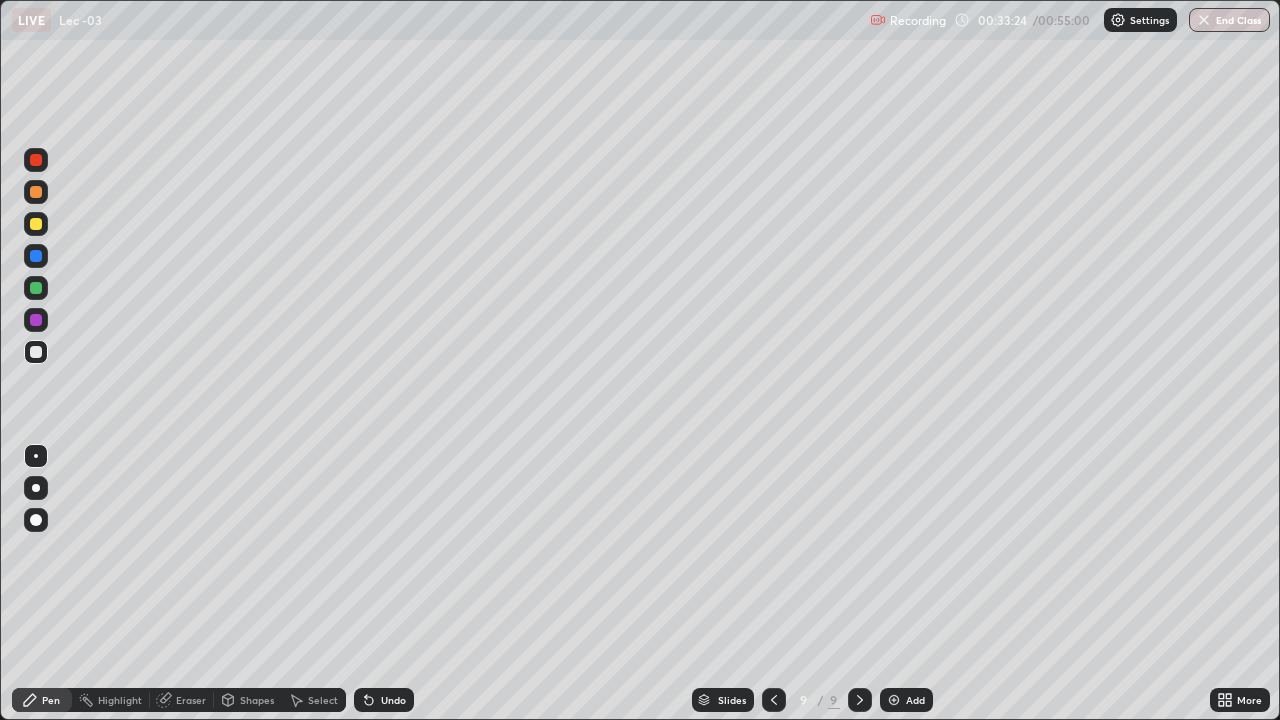 click on "Add" at bounding box center [915, 700] 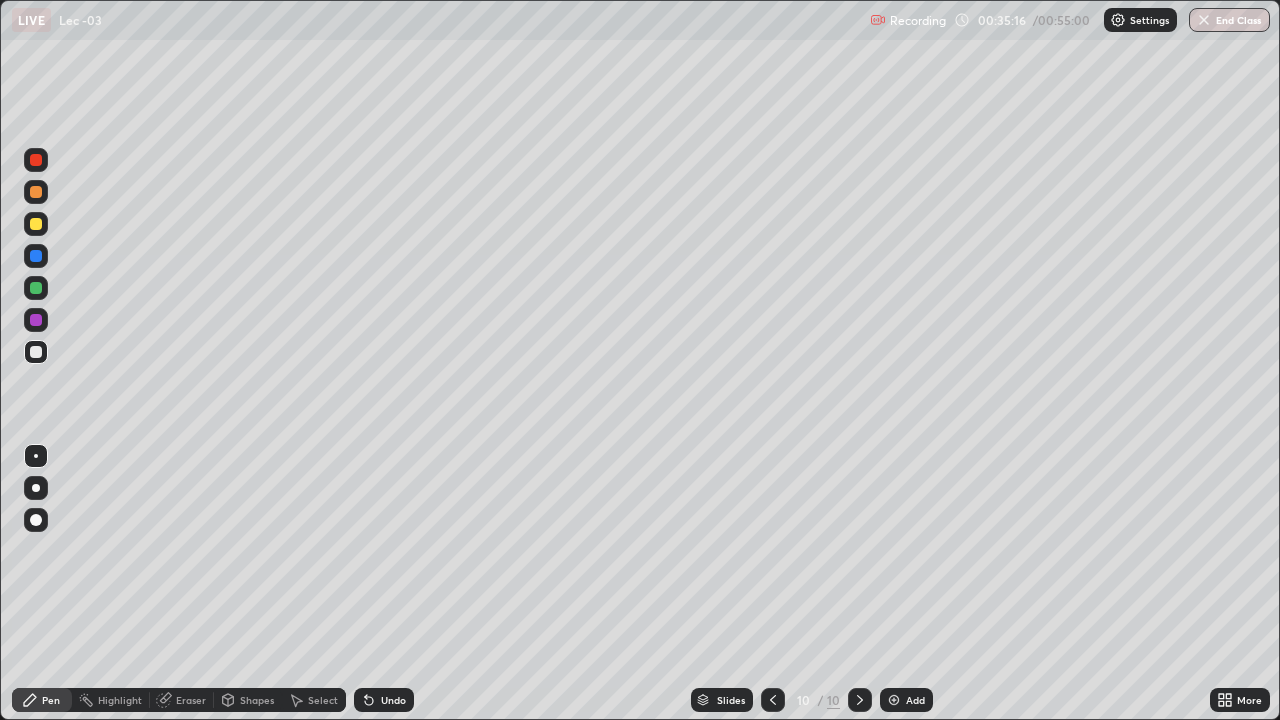 click at bounding box center [894, 700] 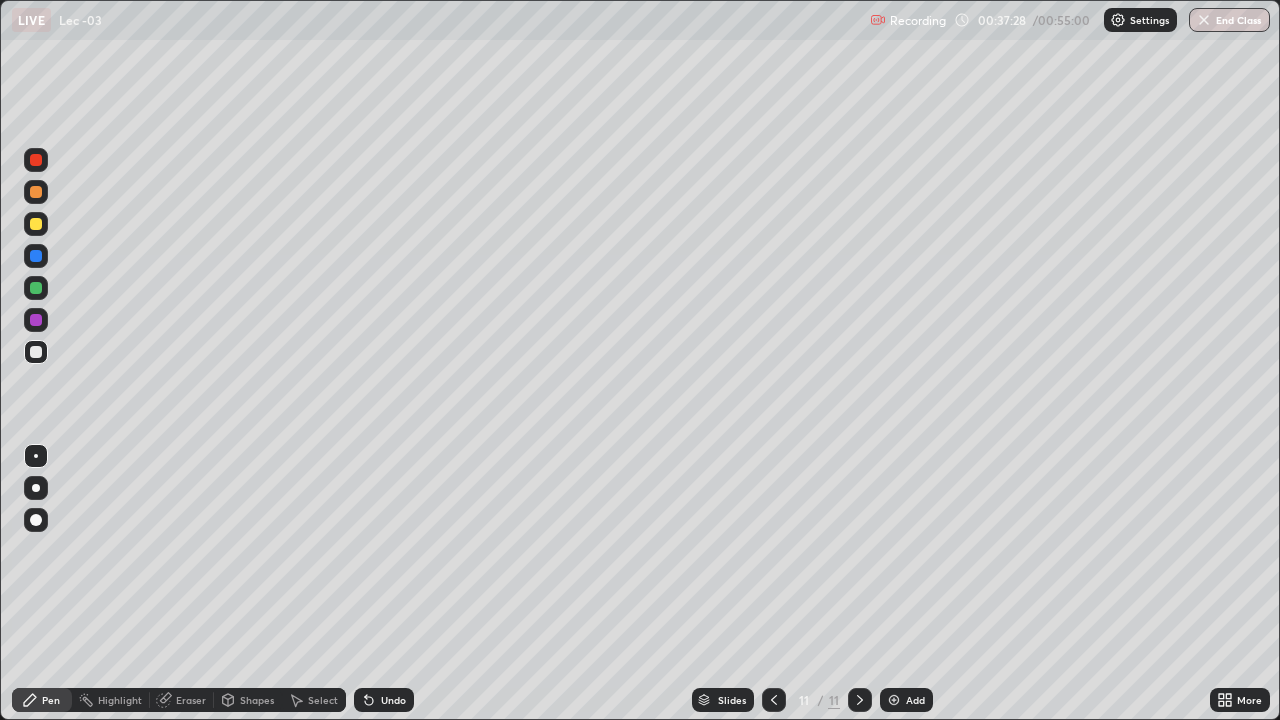 click at bounding box center [894, 700] 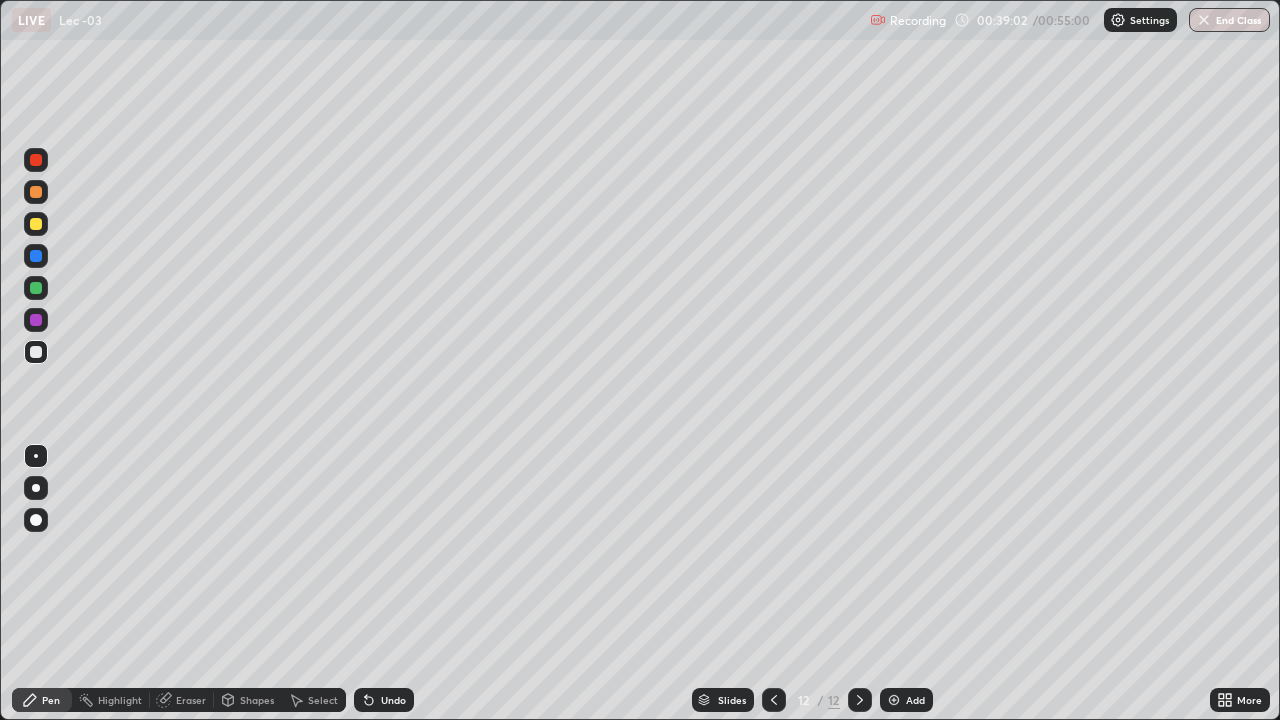 click at bounding box center (894, 700) 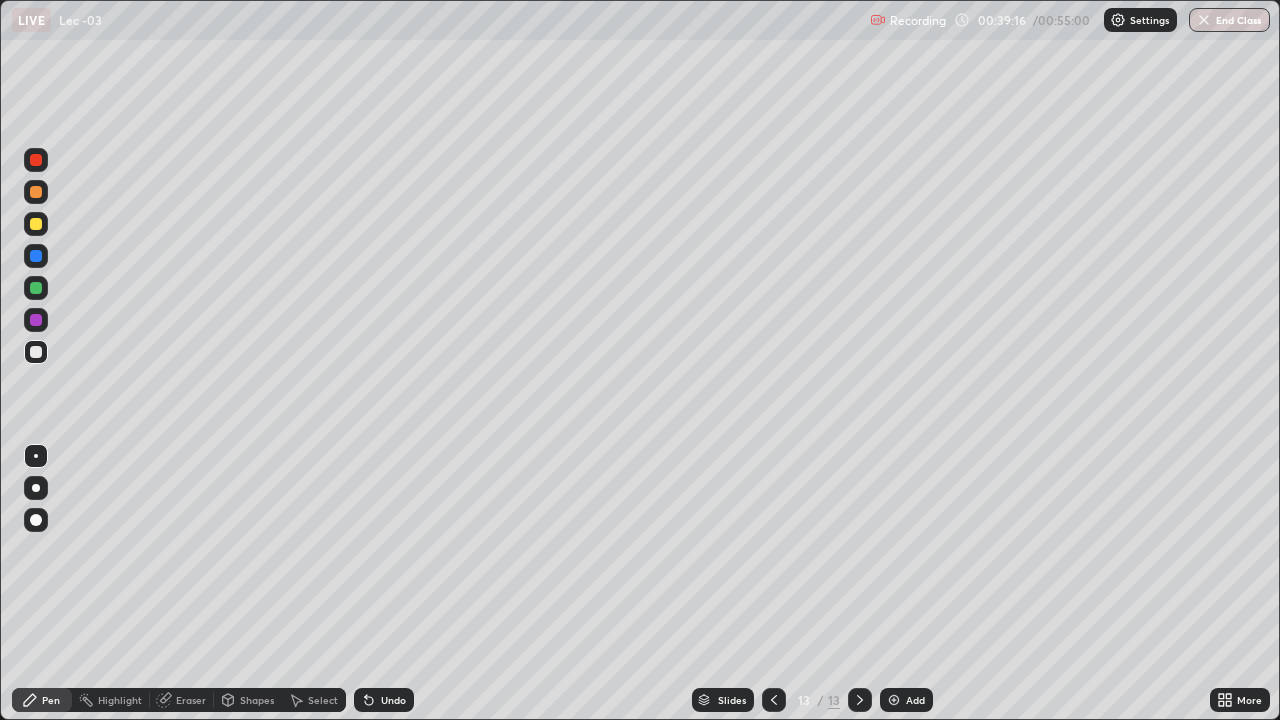 click at bounding box center [36, 224] 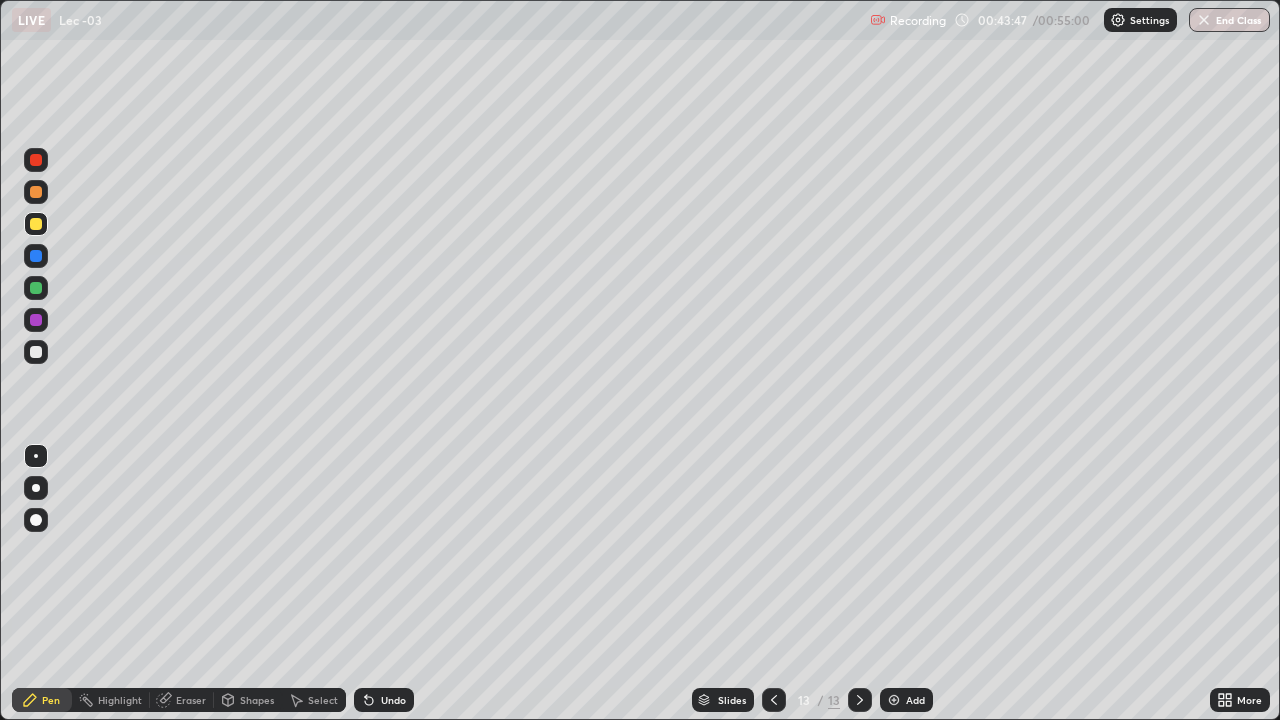 click on "Add" at bounding box center [915, 700] 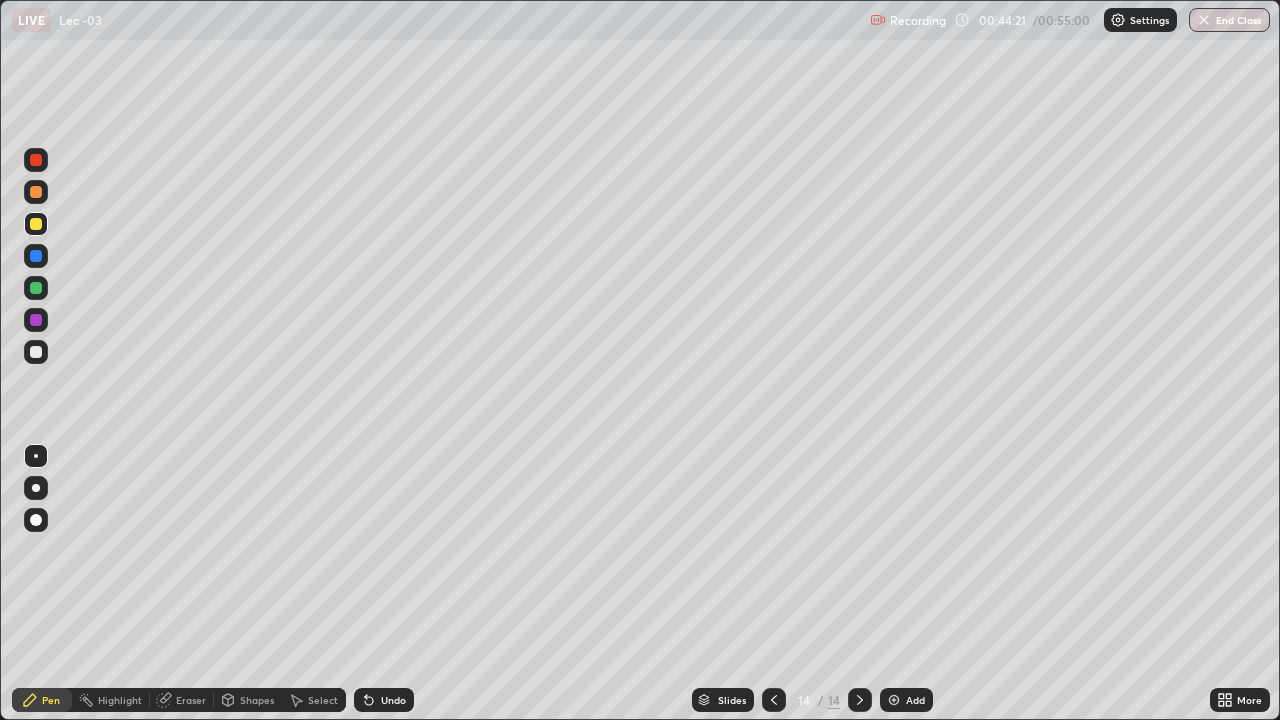 click at bounding box center (36, 352) 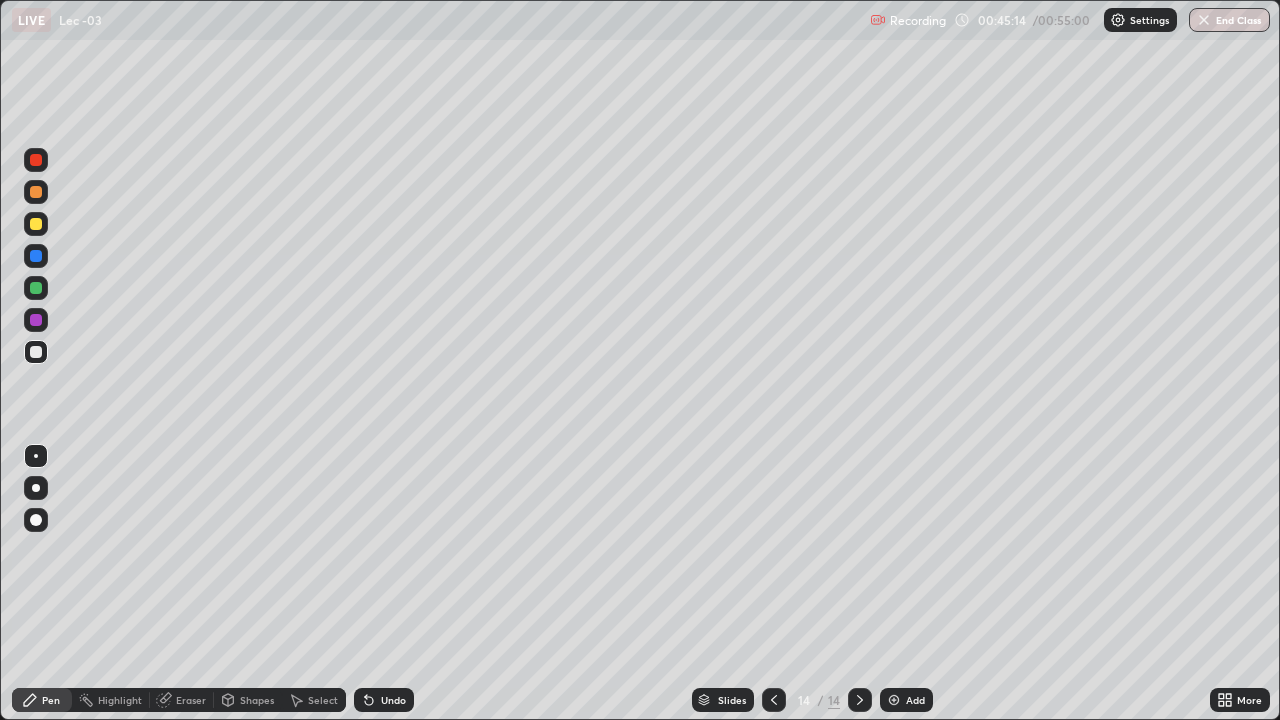 click 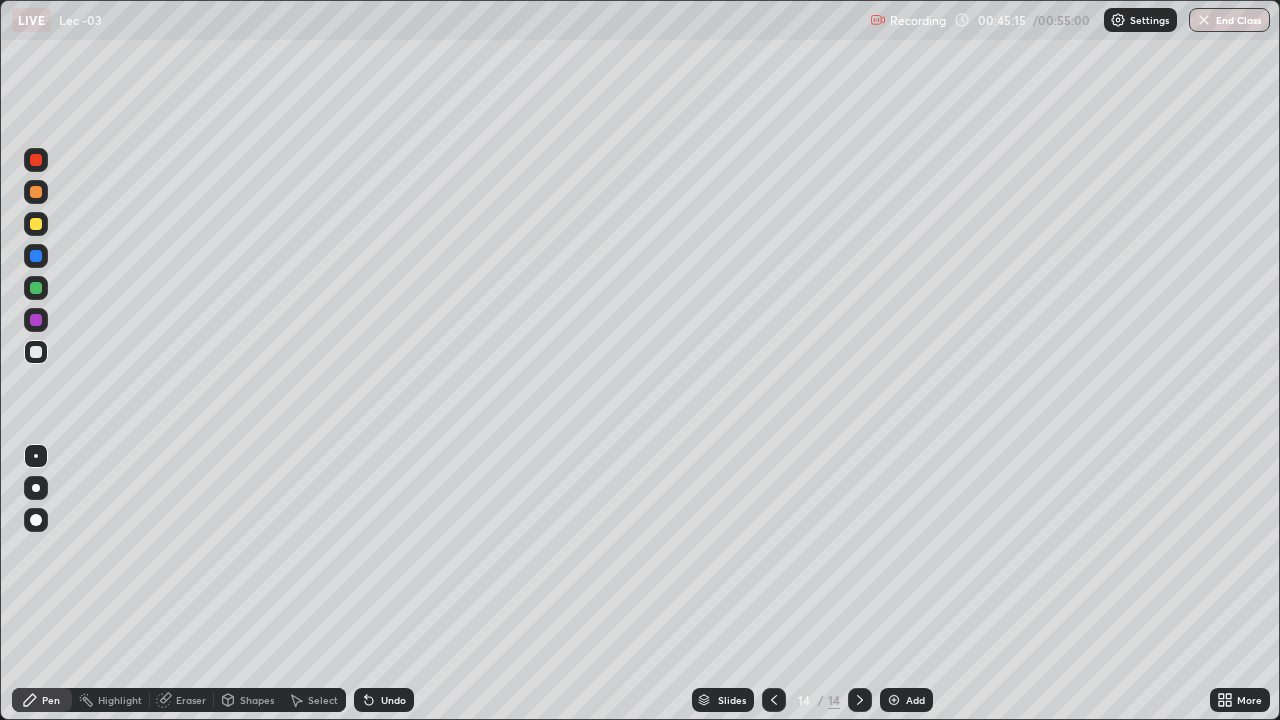 click 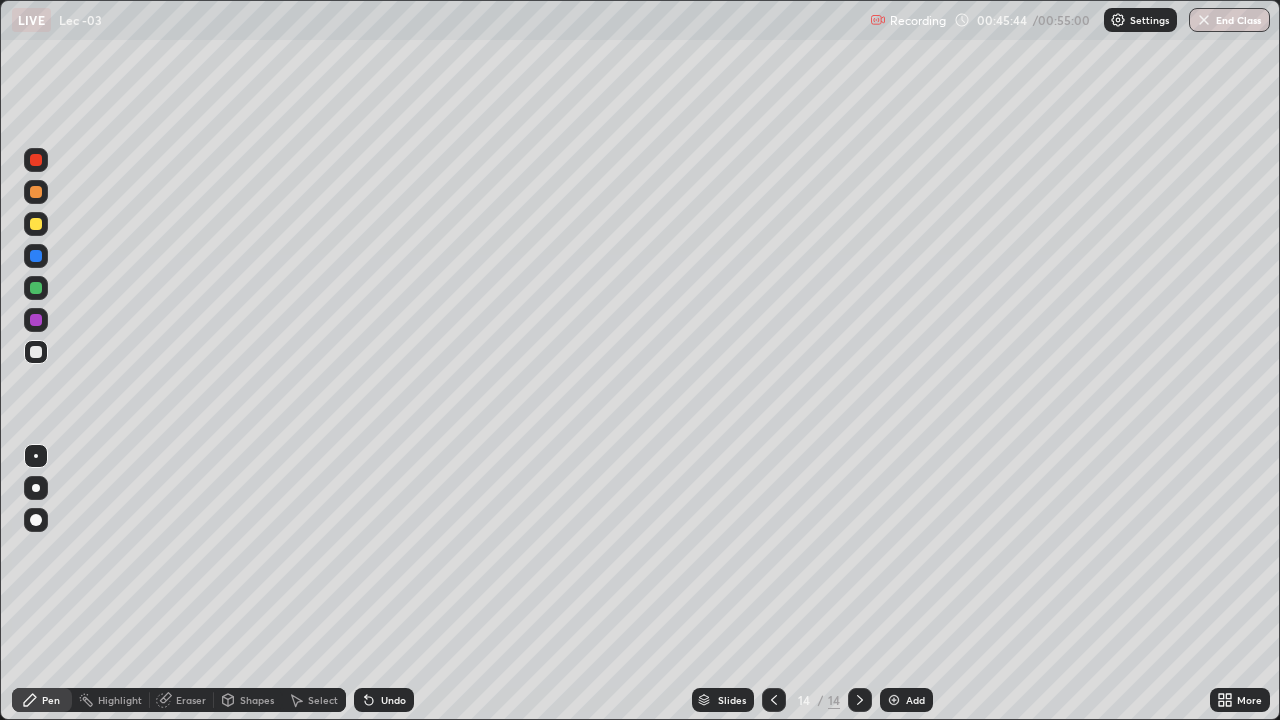 click on "Undo" at bounding box center (393, 700) 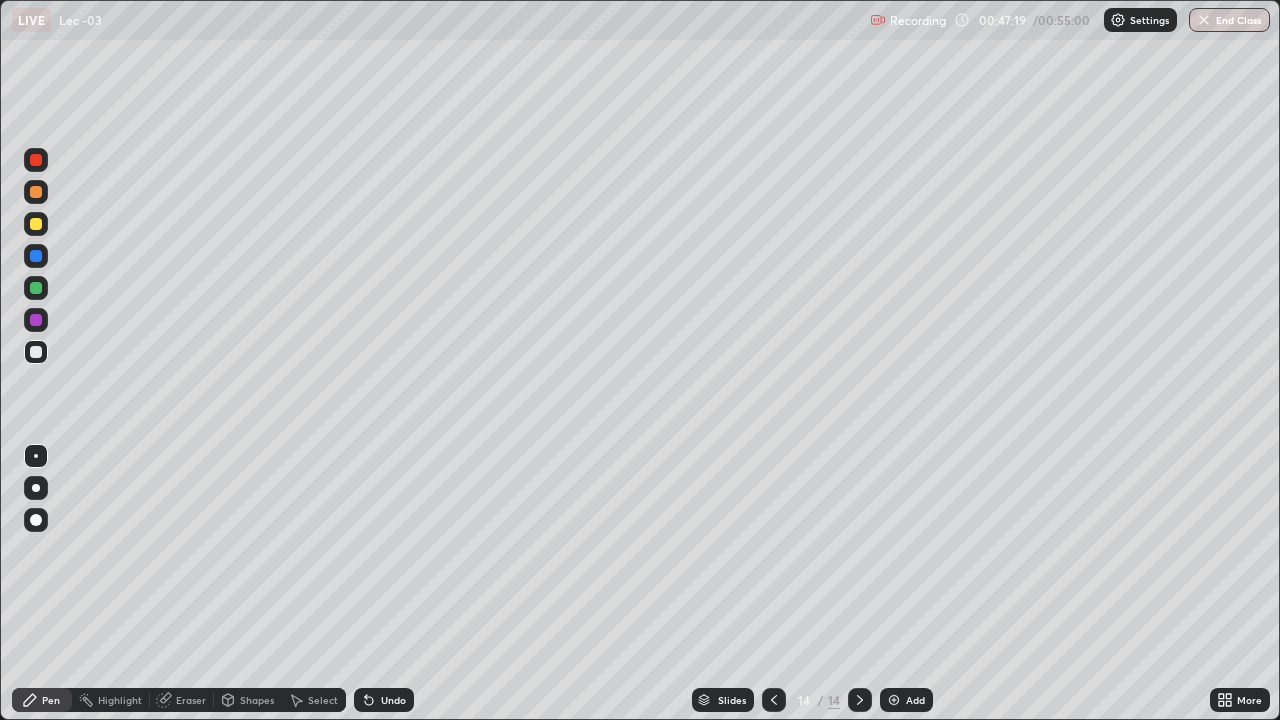 click at bounding box center (36, 224) 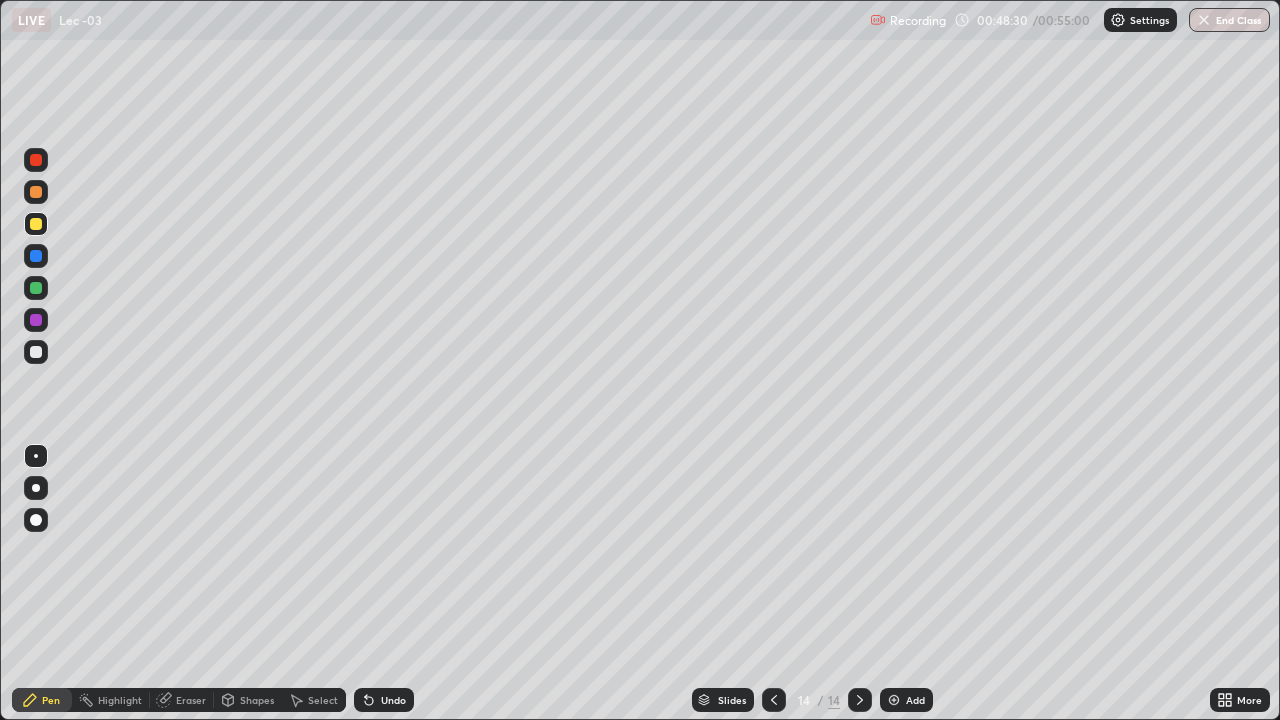 click on "Undo" at bounding box center (384, 700) 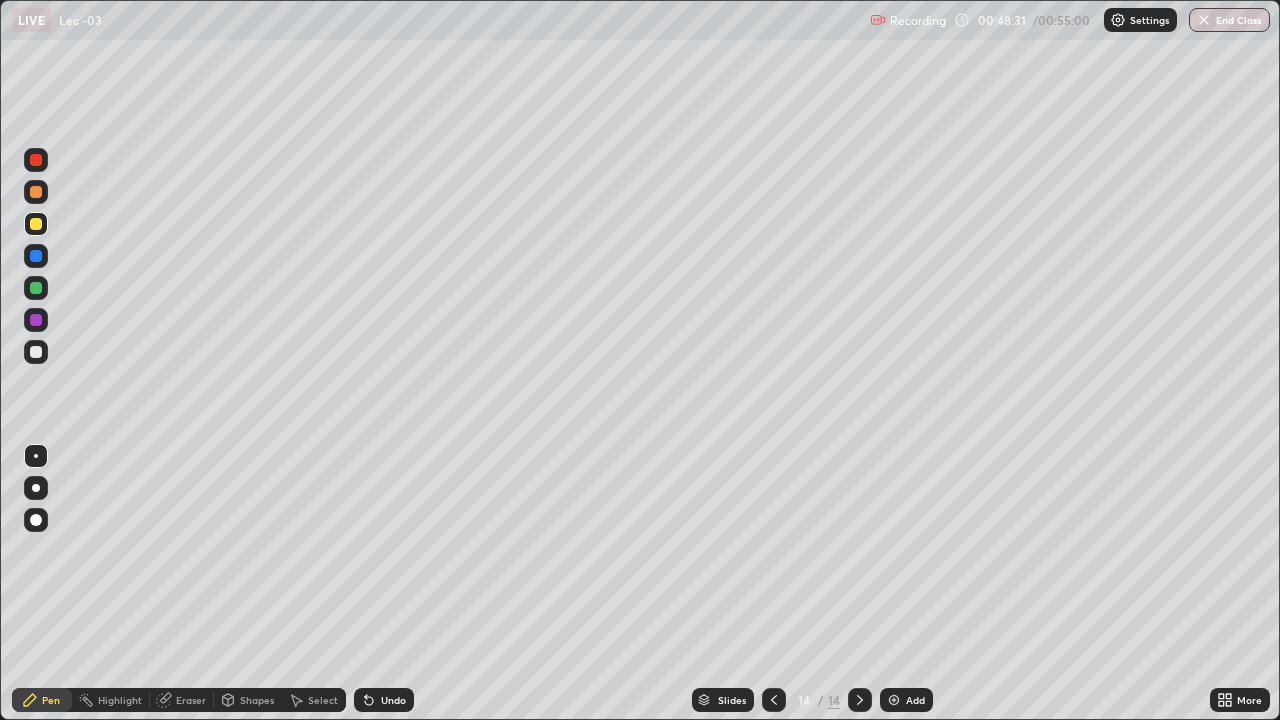 click on "Undo" at bounding box center (384, 700) 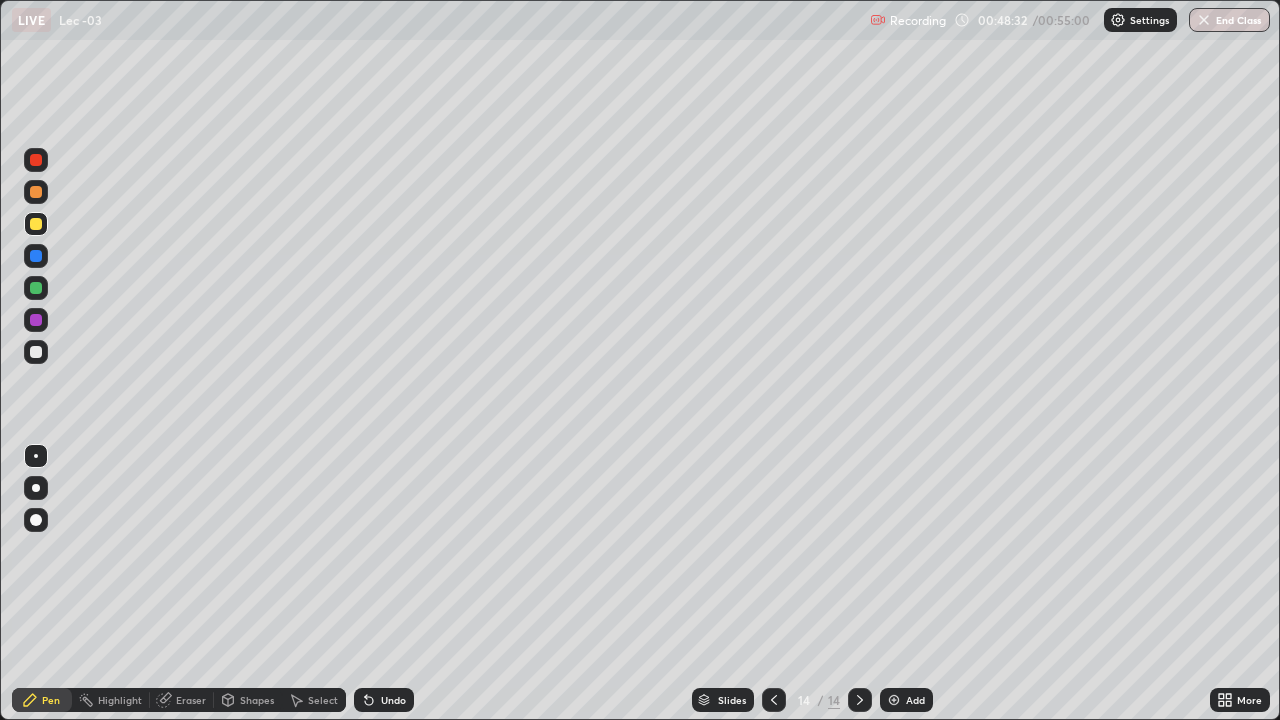 click on "Undo" at bounding box center [384, 700] 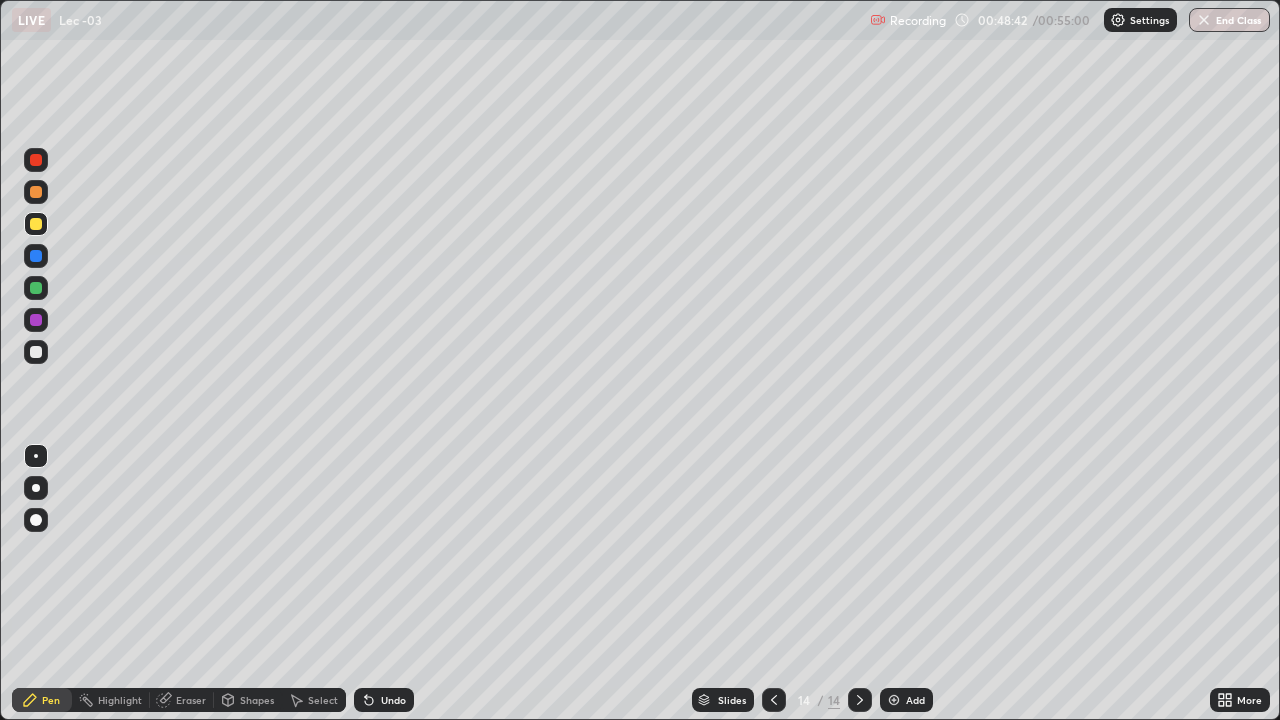 click on "Shapes" at bounding box center [257, 700] 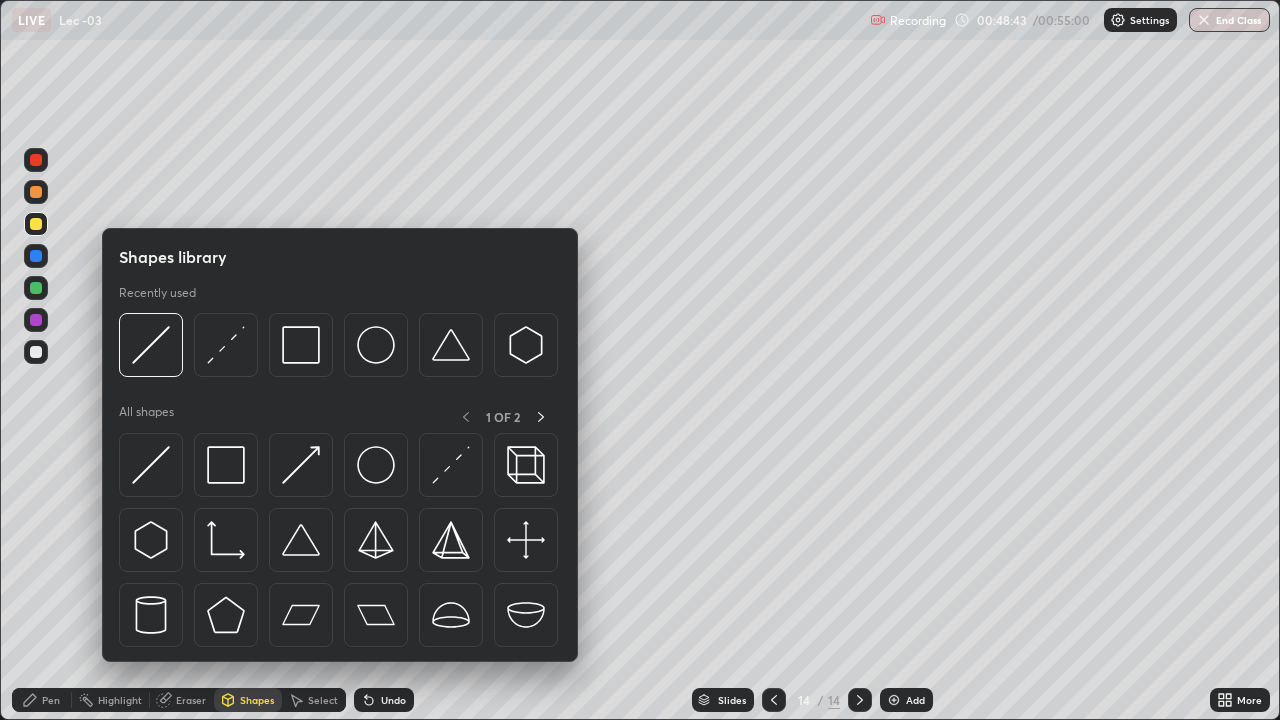 click on "Eraser" at bounding box center (191, 700) 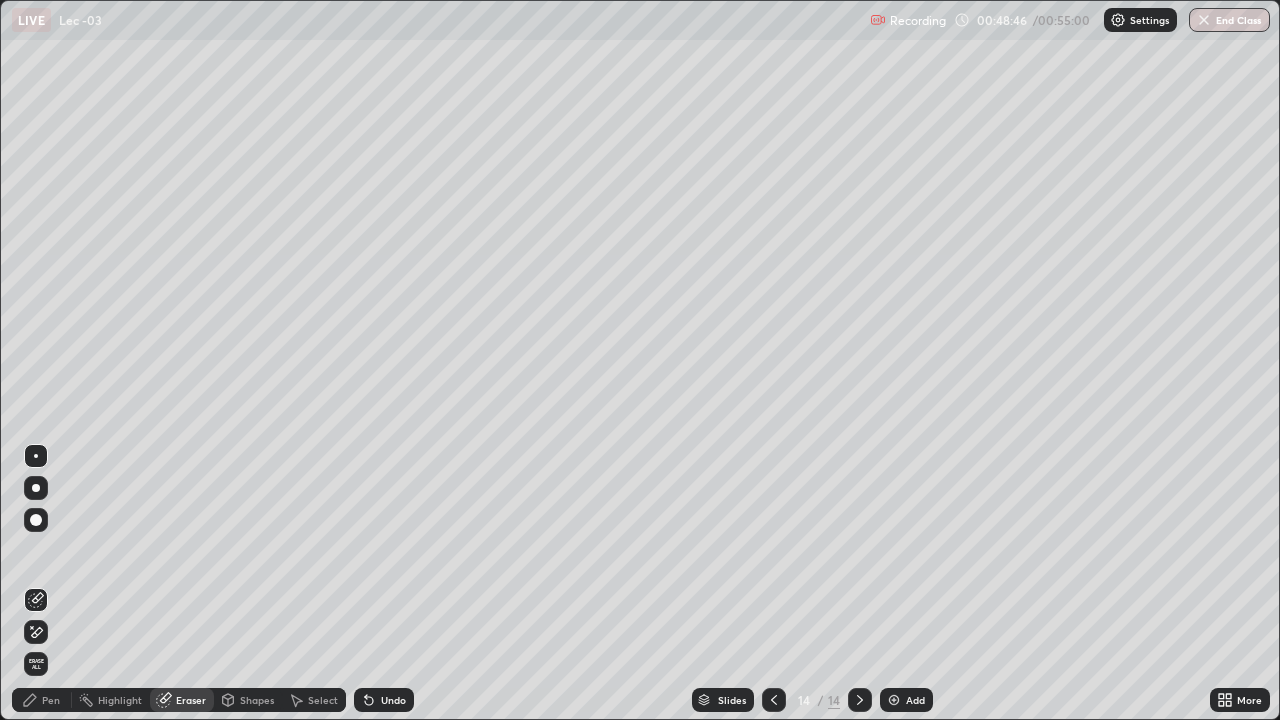 click on "Pen" at bounding box center [51, 700] 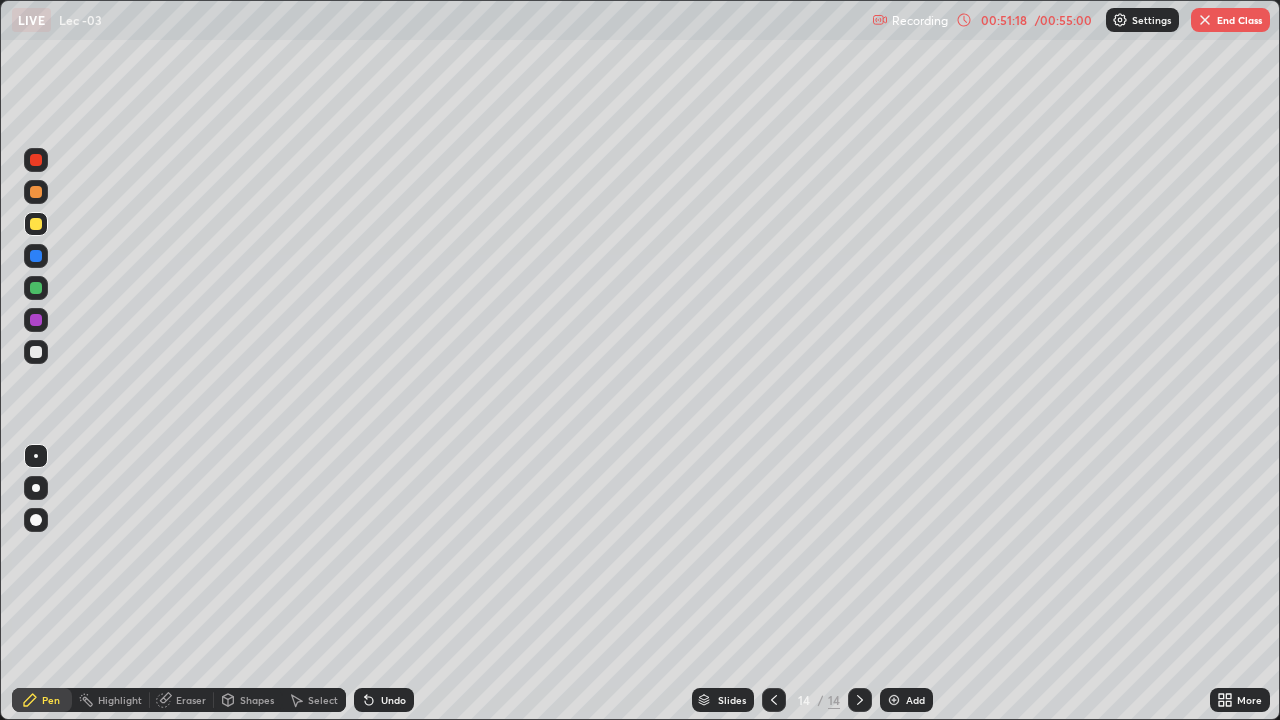 click at bounding box center [36, 352] 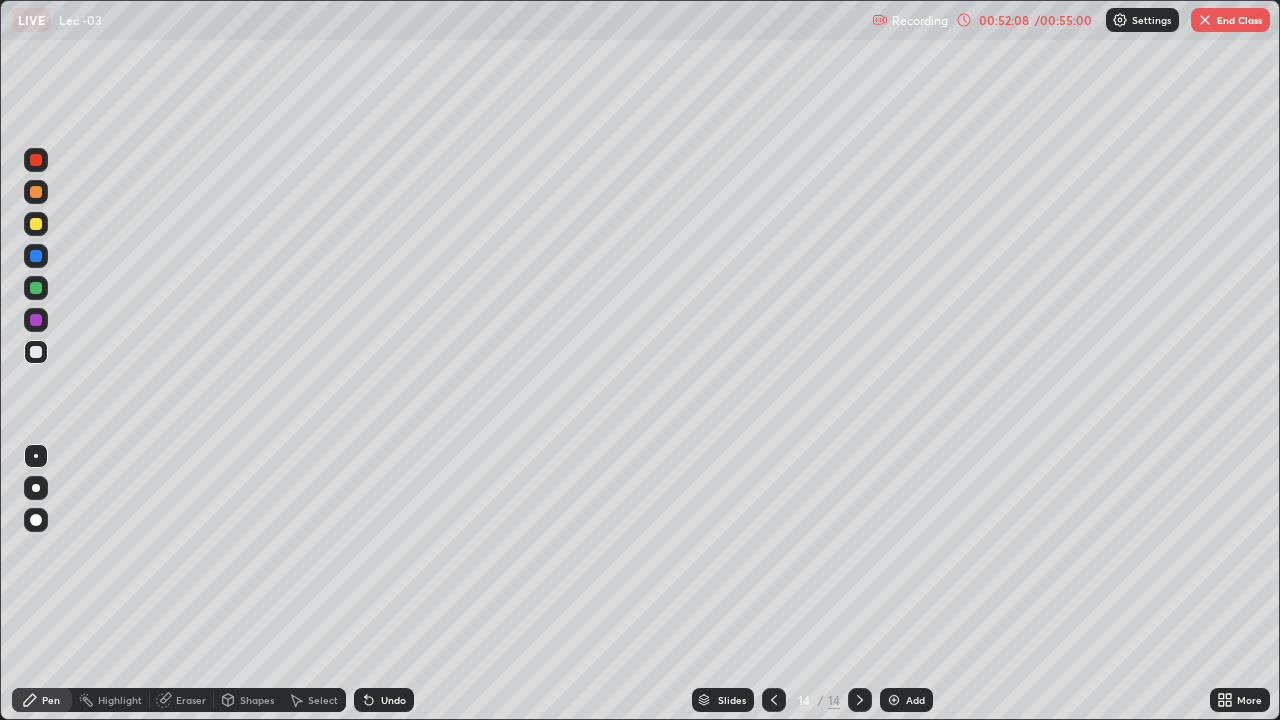 click on "Undo" at bounding box center [384, 700] 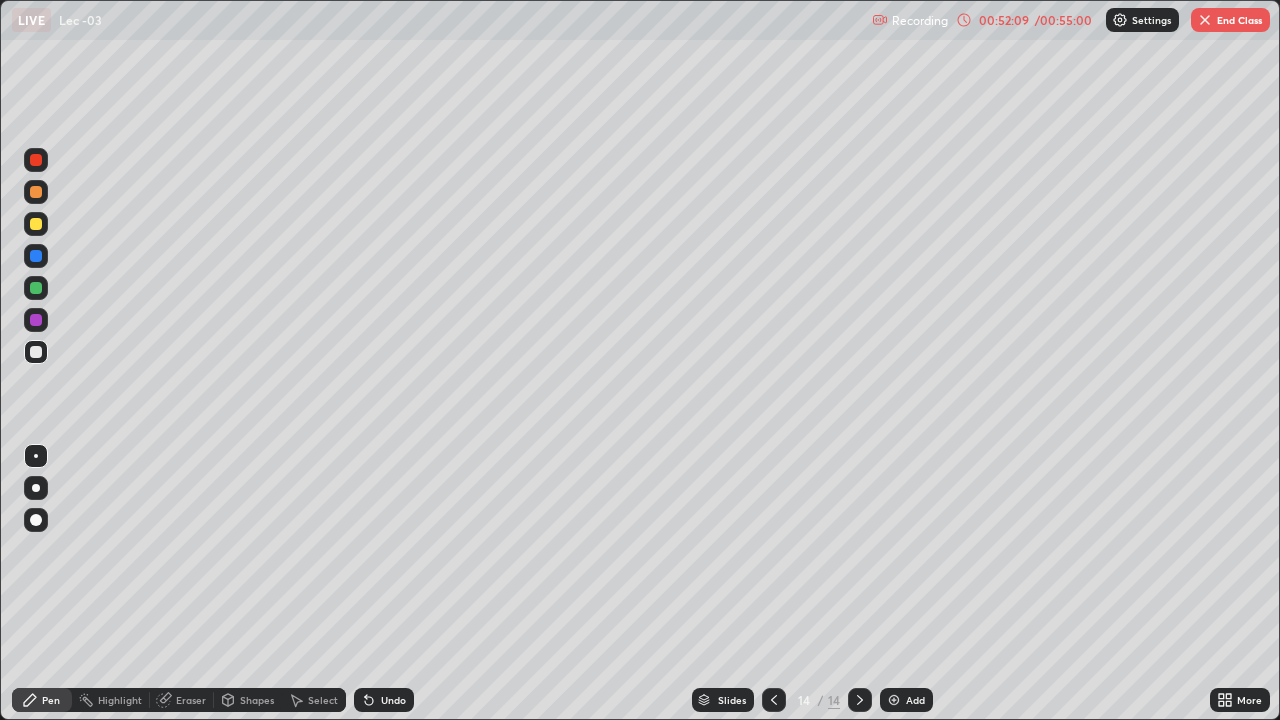 click on "Undo" at bounding box center [393, 700] 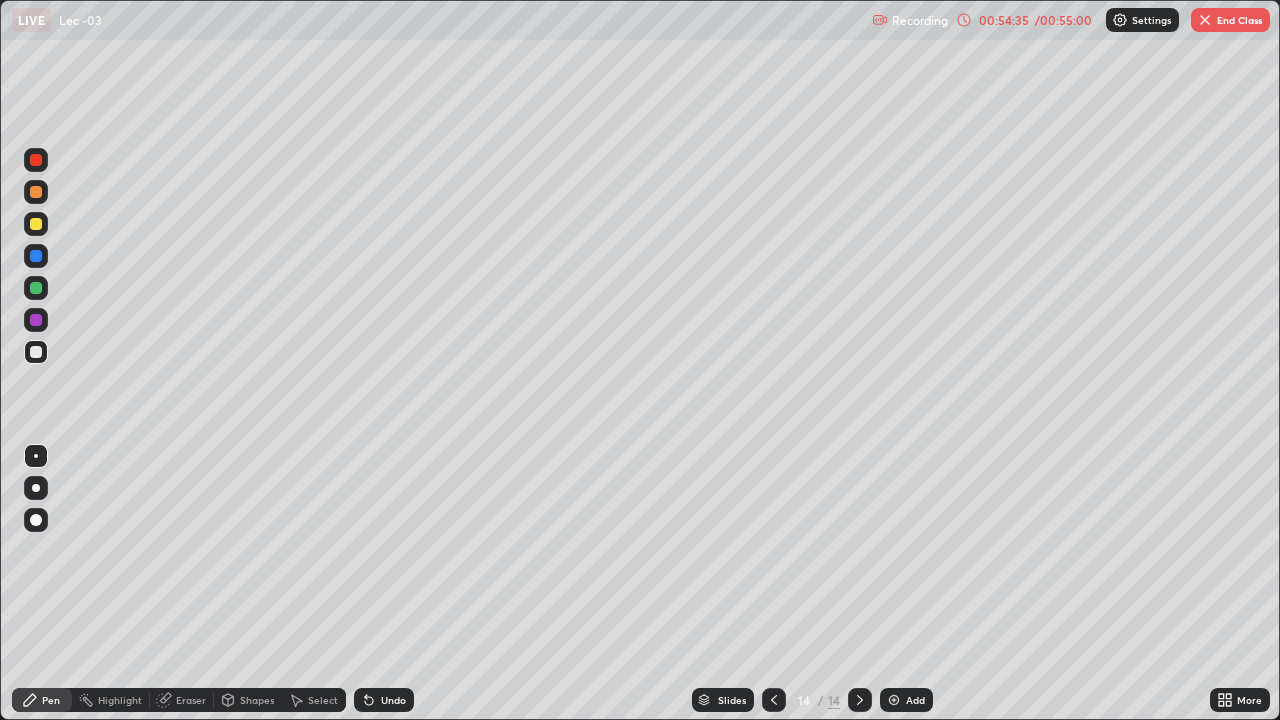 click on "End Class" at bounding box center (1230, 20) 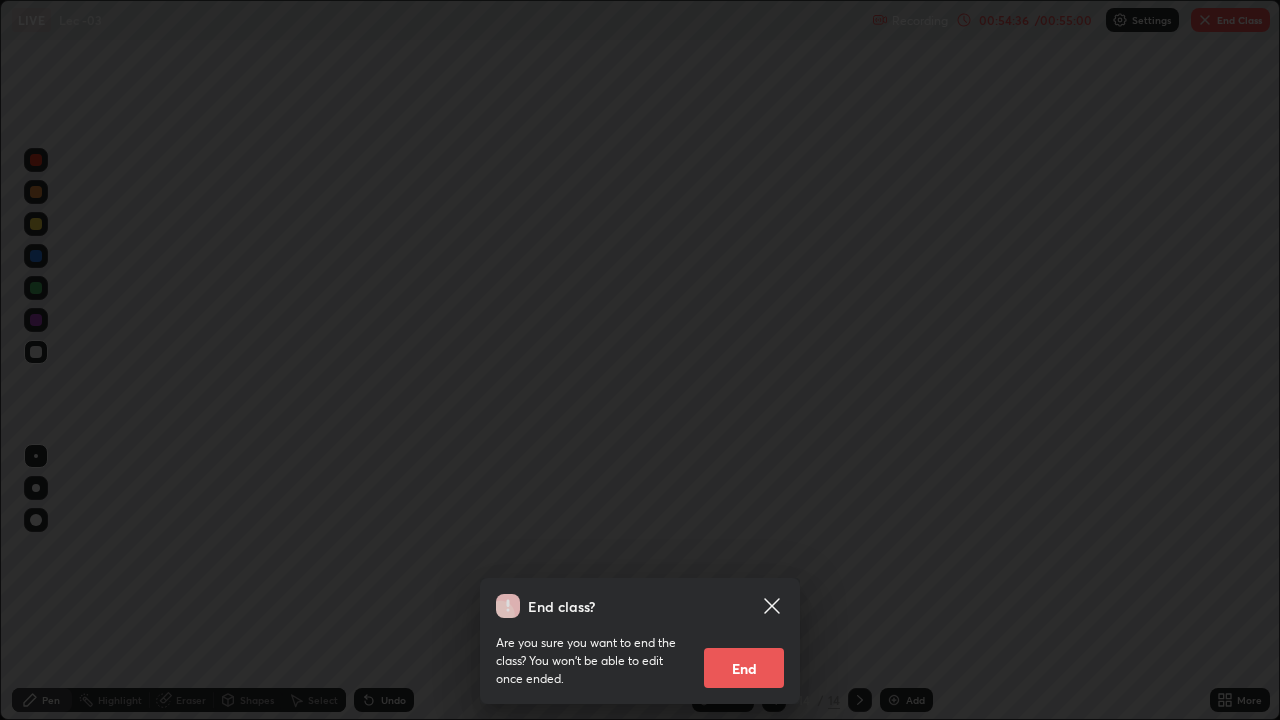 click on "End" at bounding box center (744, 668) 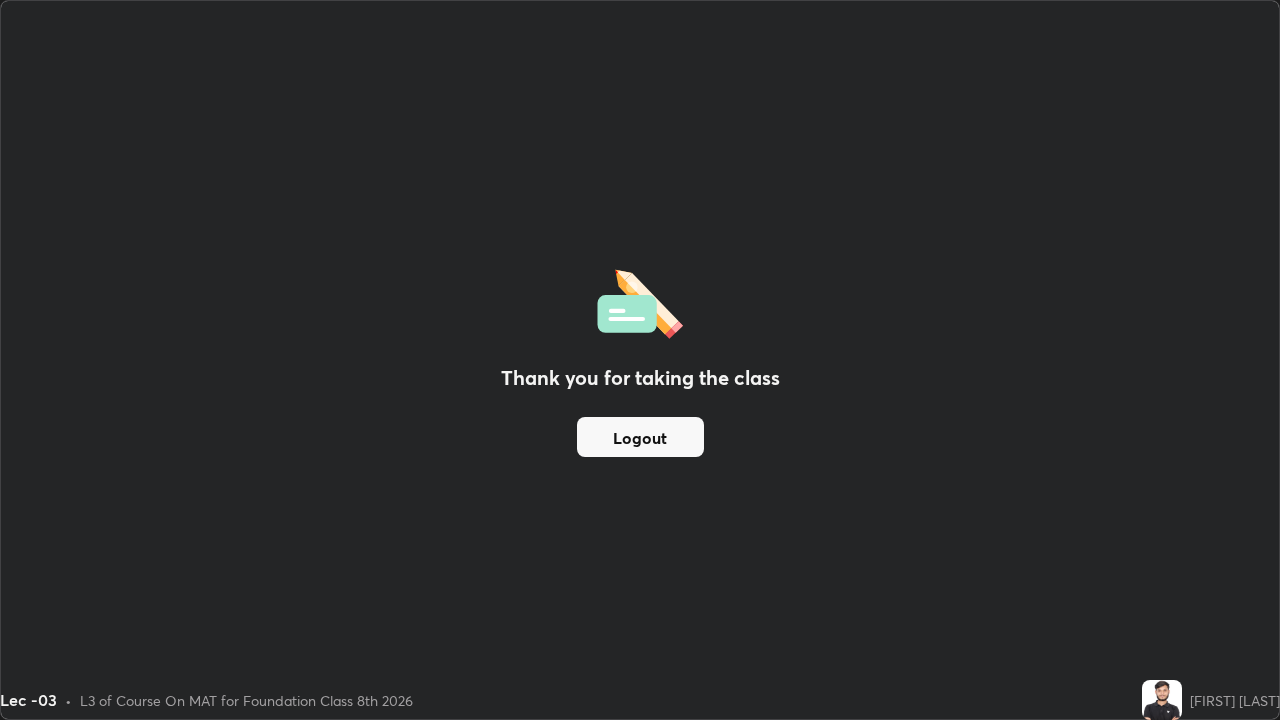 click on "Logout" at bounding box center [640, 437] 